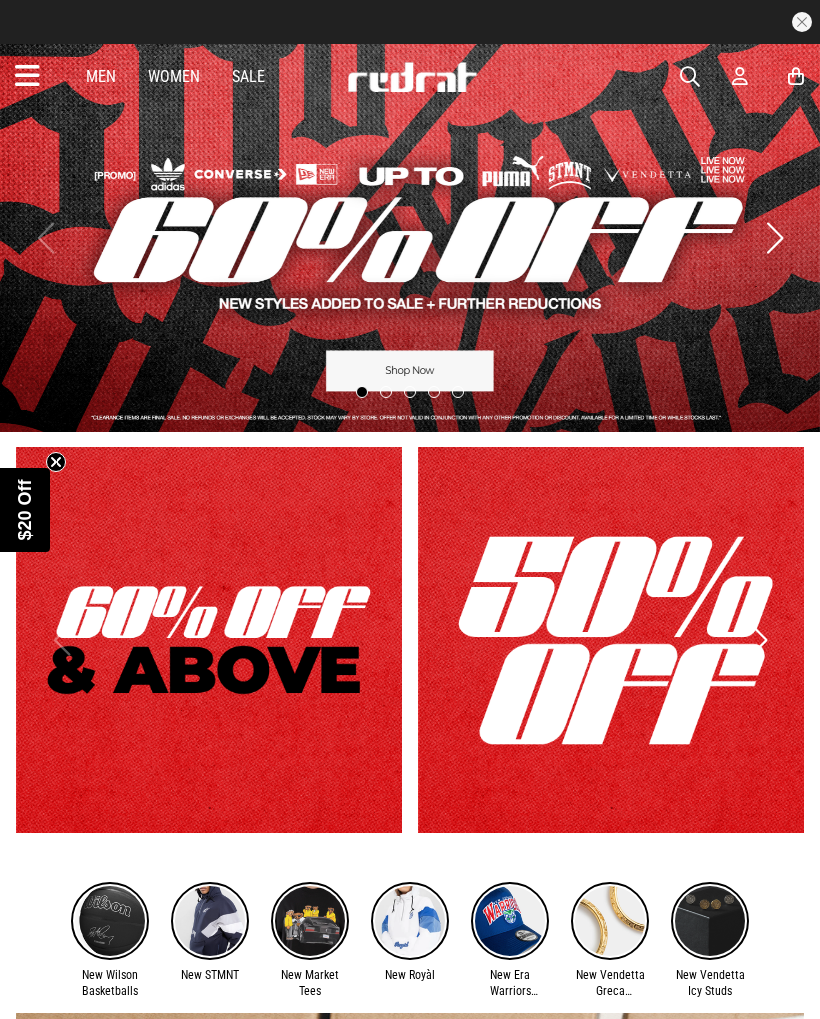 scroll, scrollTop: 0, scrollLeft: 0, axis: both 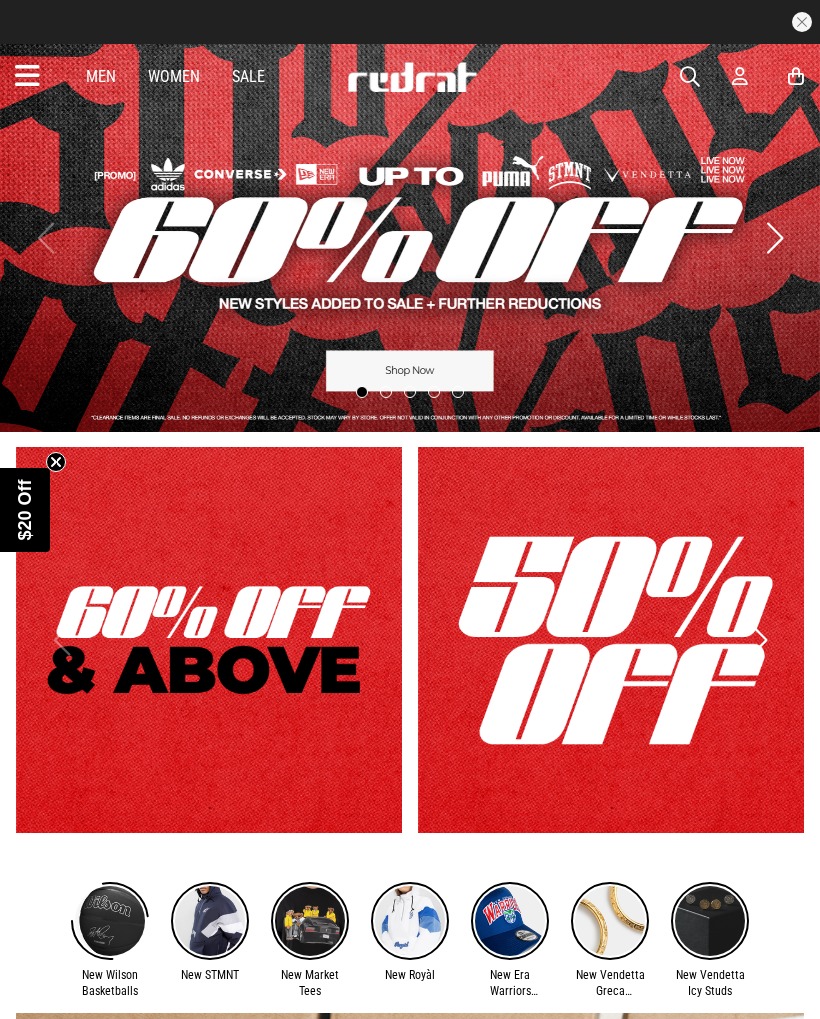 click at bounding box center [27, 76] 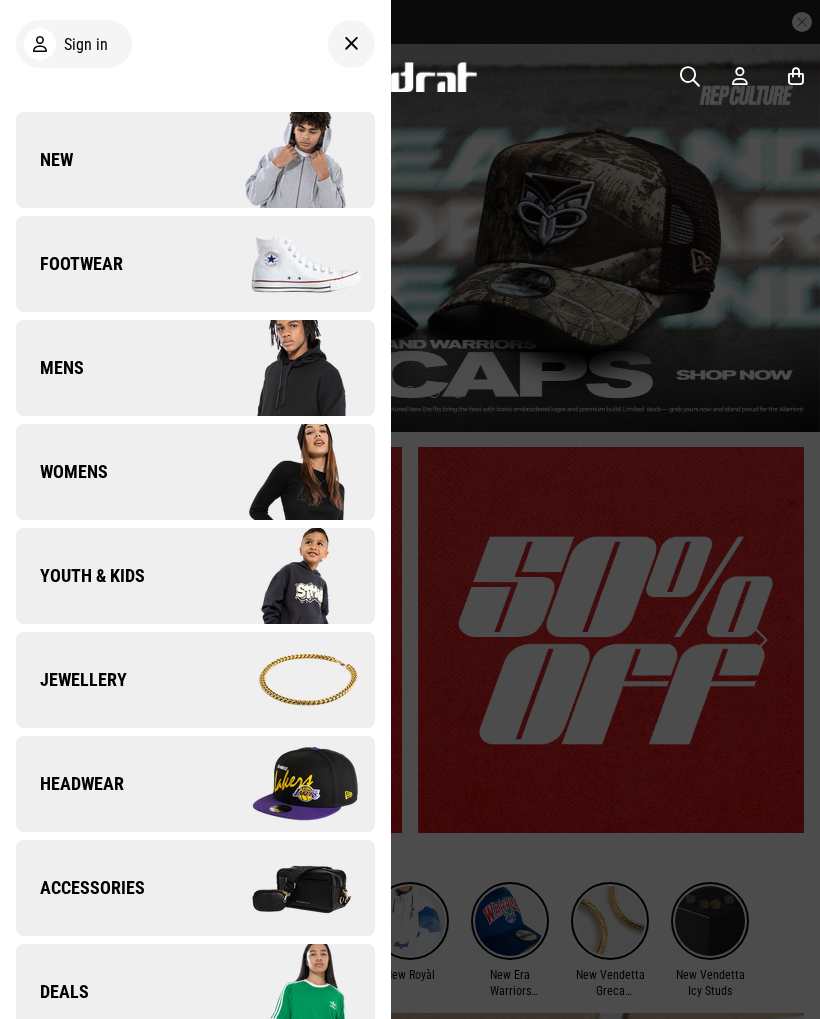 click on "Accessories" at bounding box center [80, 888] 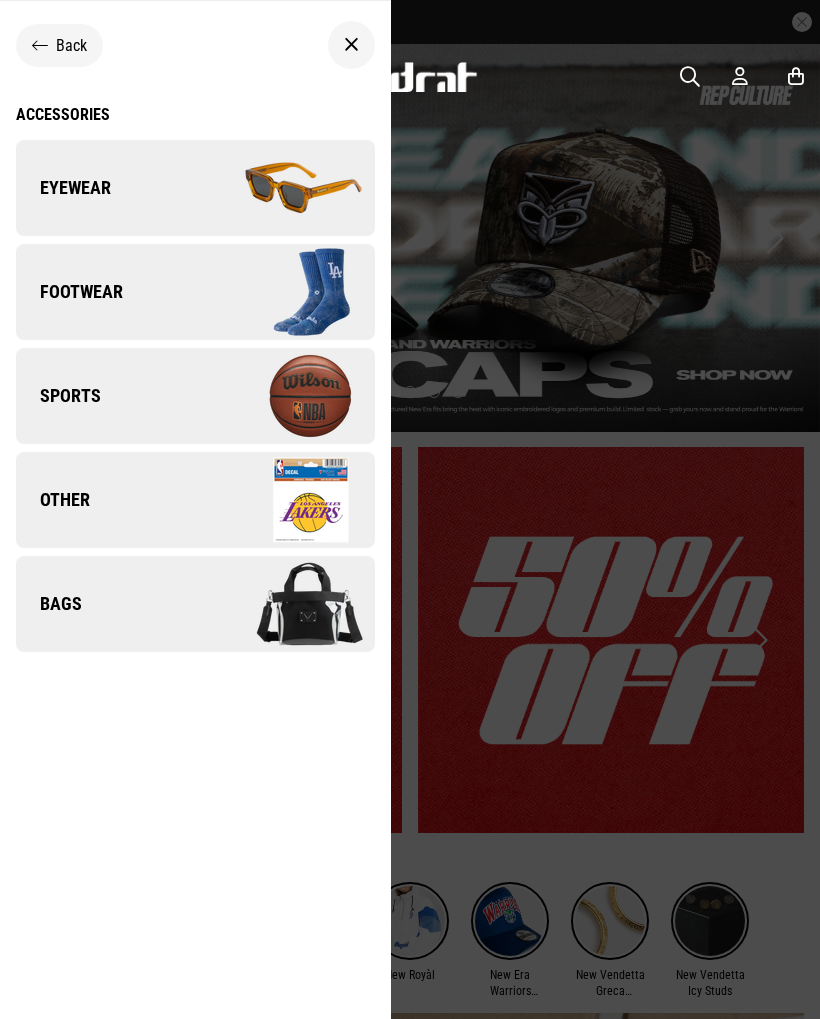 click at bounding box center [284, 604] 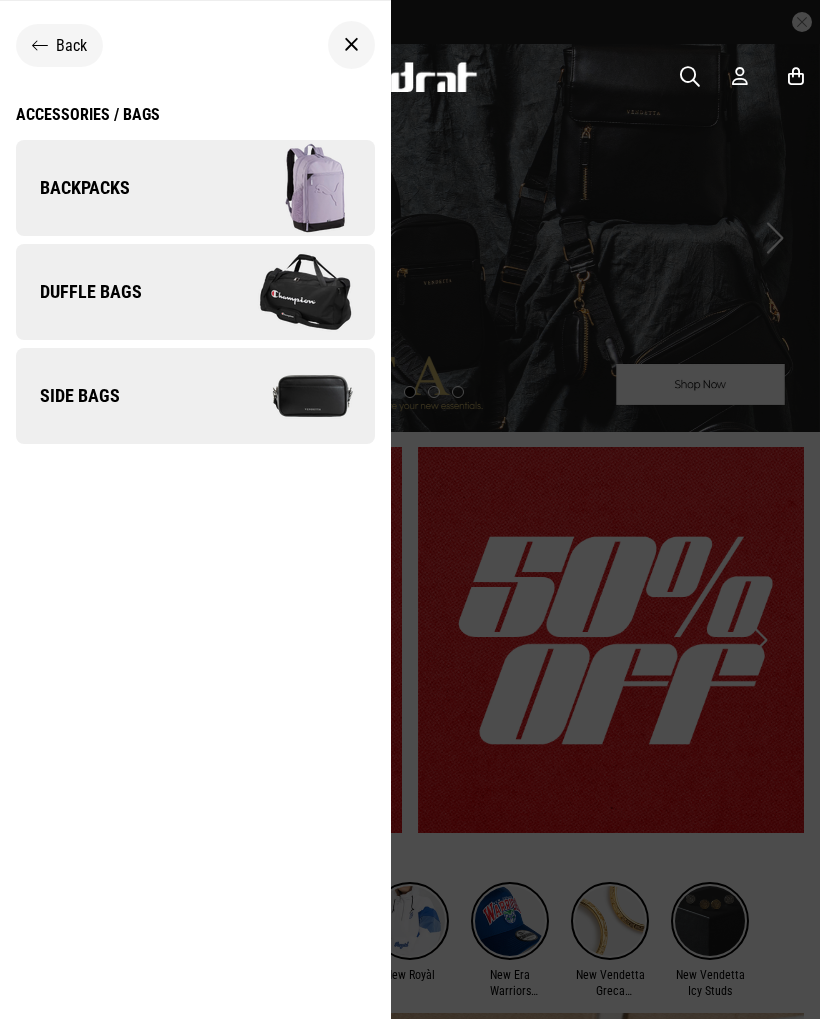 click at bounding box center [284, 396] 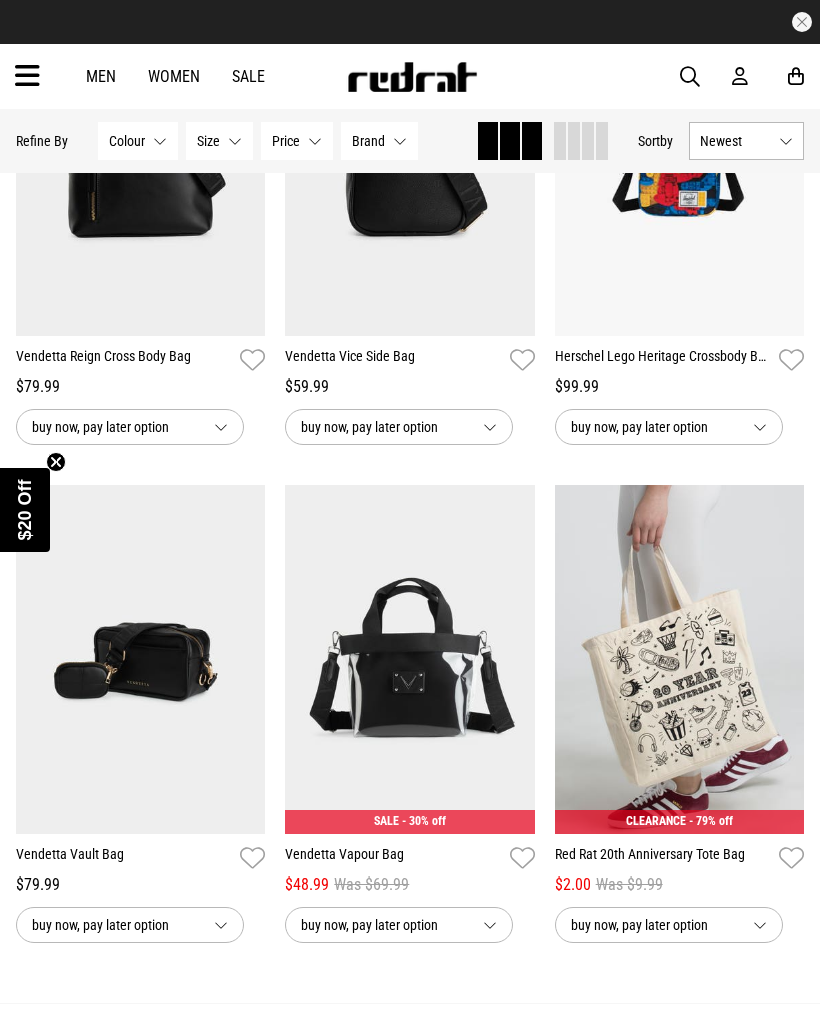 scroll, scrollTop: 0, scrollLeft: 0, axis: both 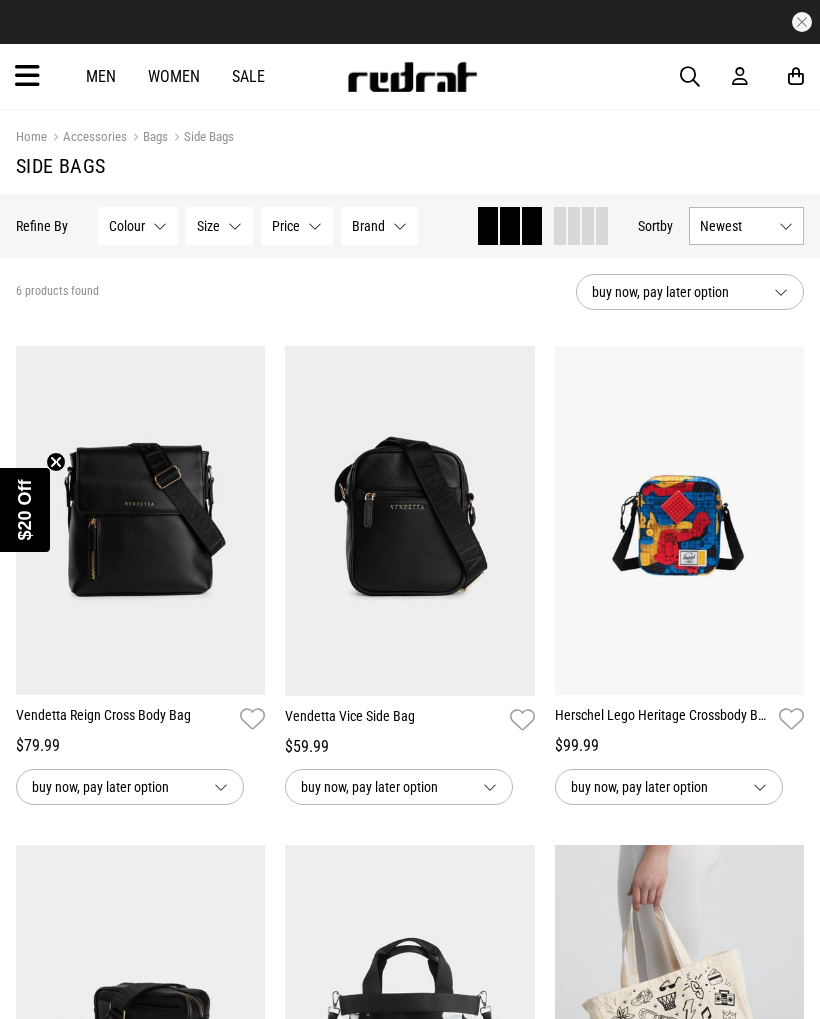 click on "Vendetta Vice Side Bag" at bounding box center [393, 720] 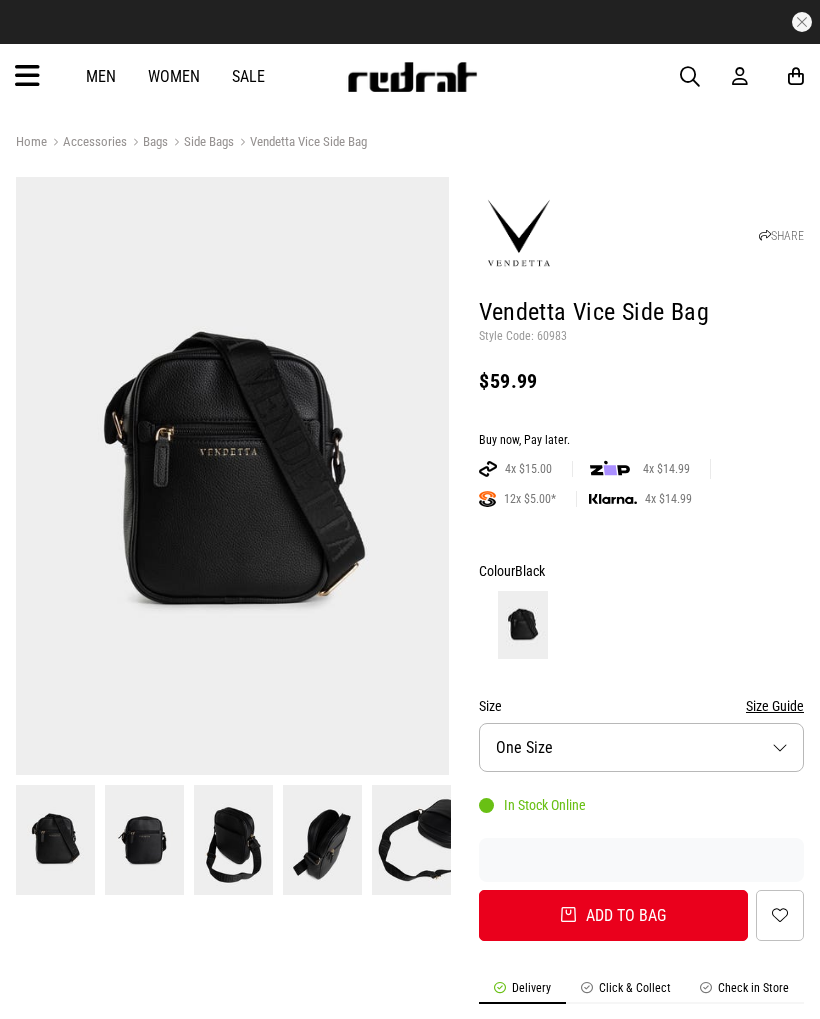 scroll, scrollTop: 0, scrollLeft: 0, axis: both 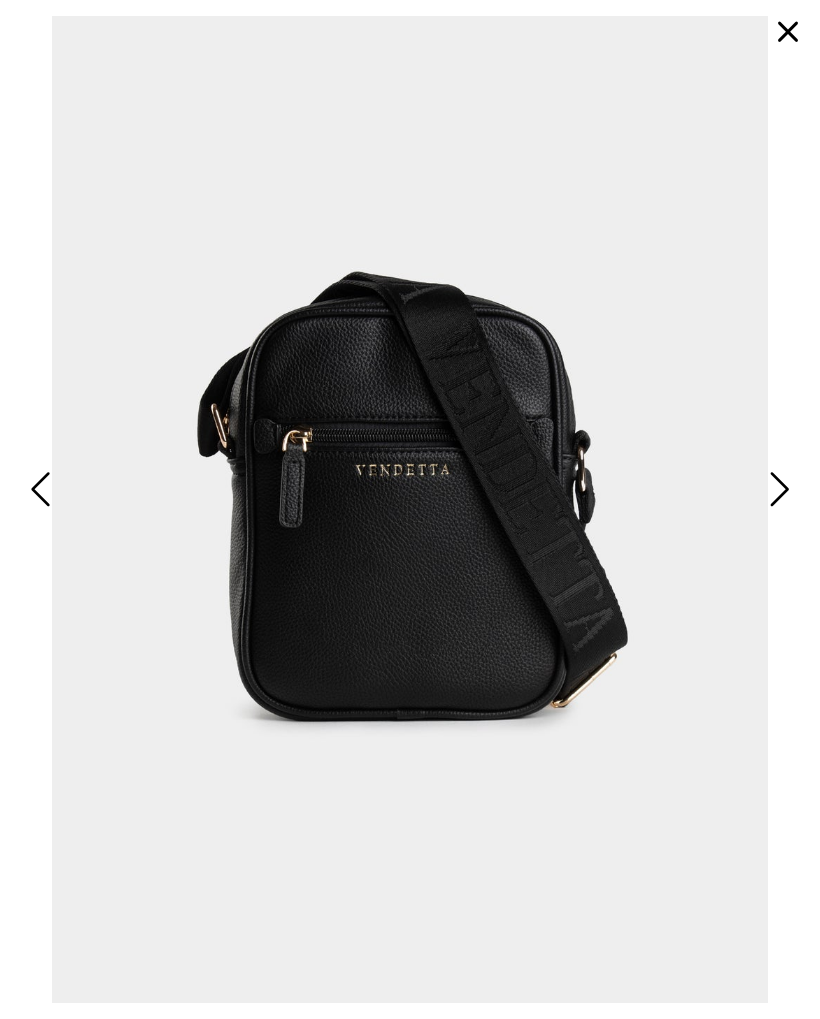 click at bounding box center (410, 509) 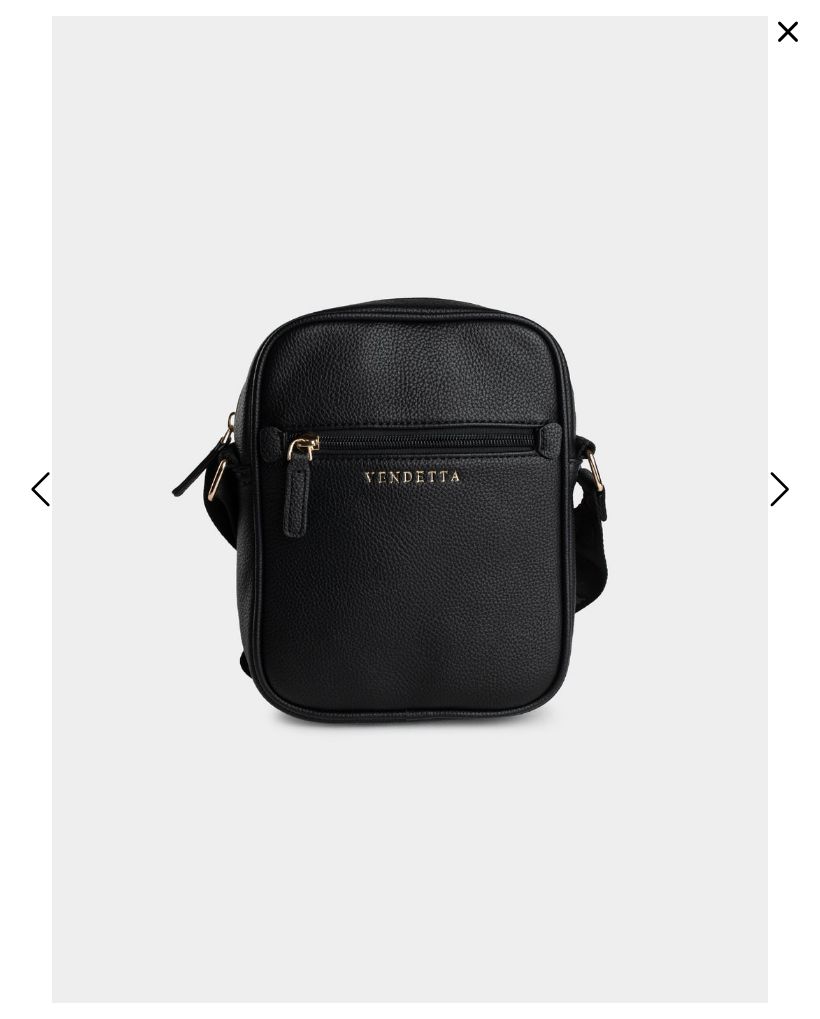 click at bounding box center [777, 489] 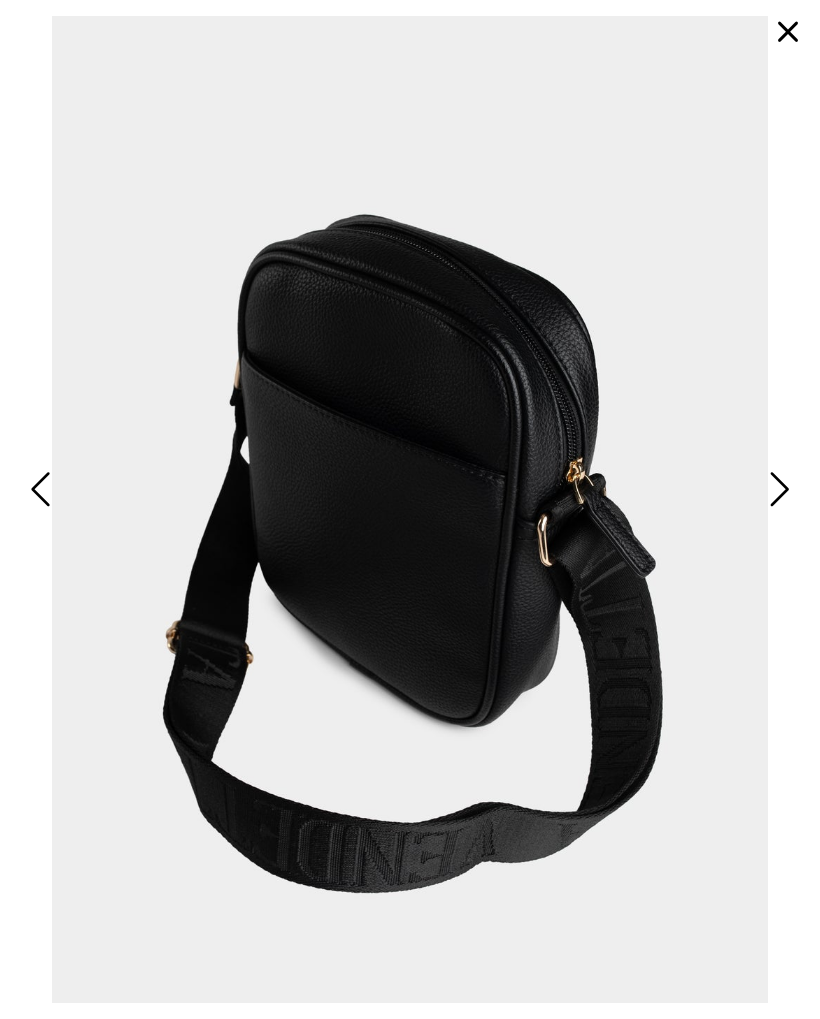 click at bounding box center (777, 489) 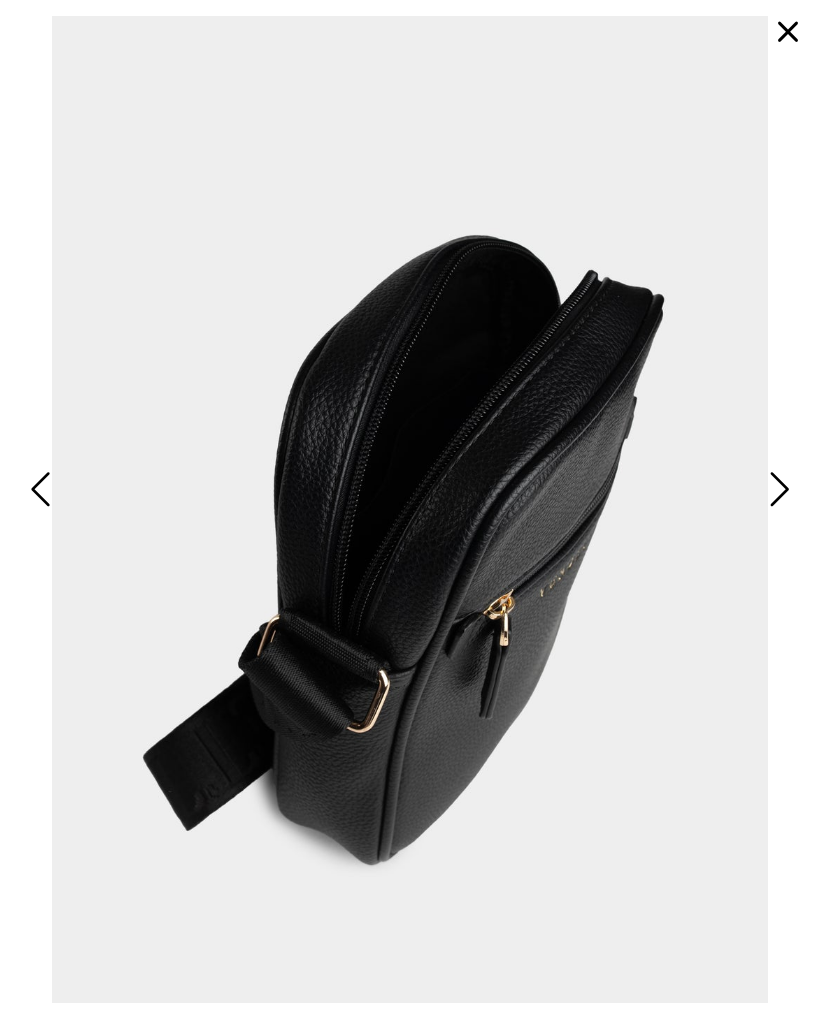 click at bounding box center [43, 489] 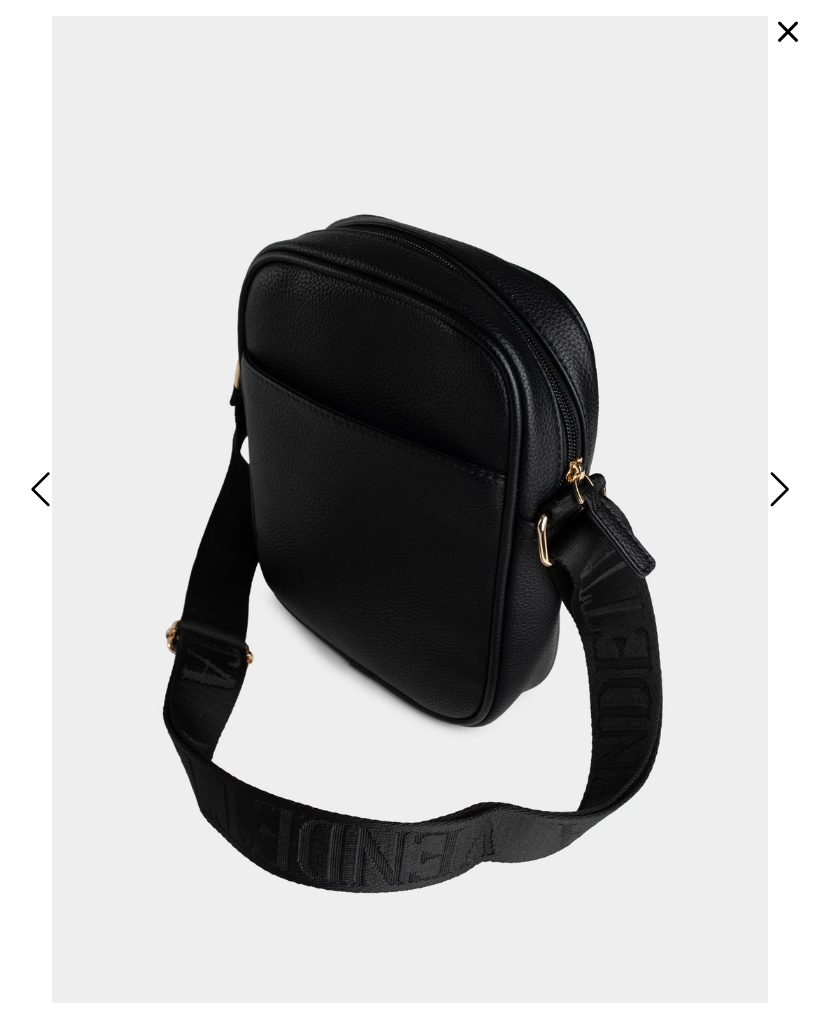 click at bounding box center [777, 489] 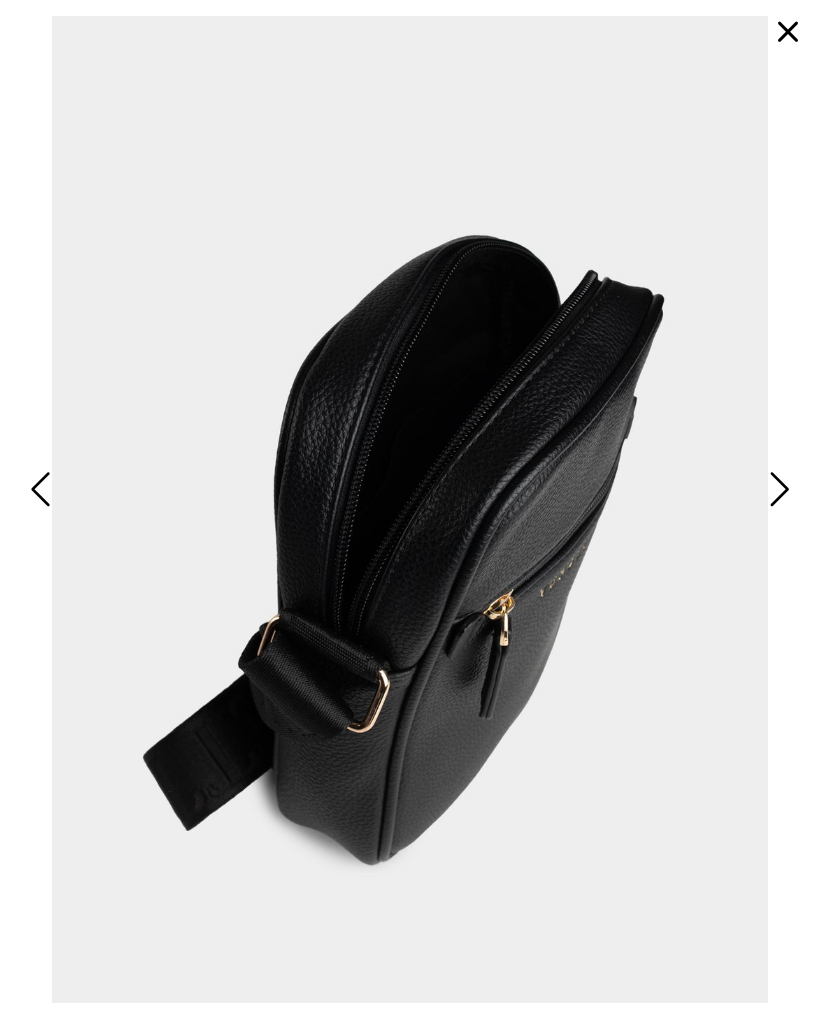 click at bounding box center [777, 489] 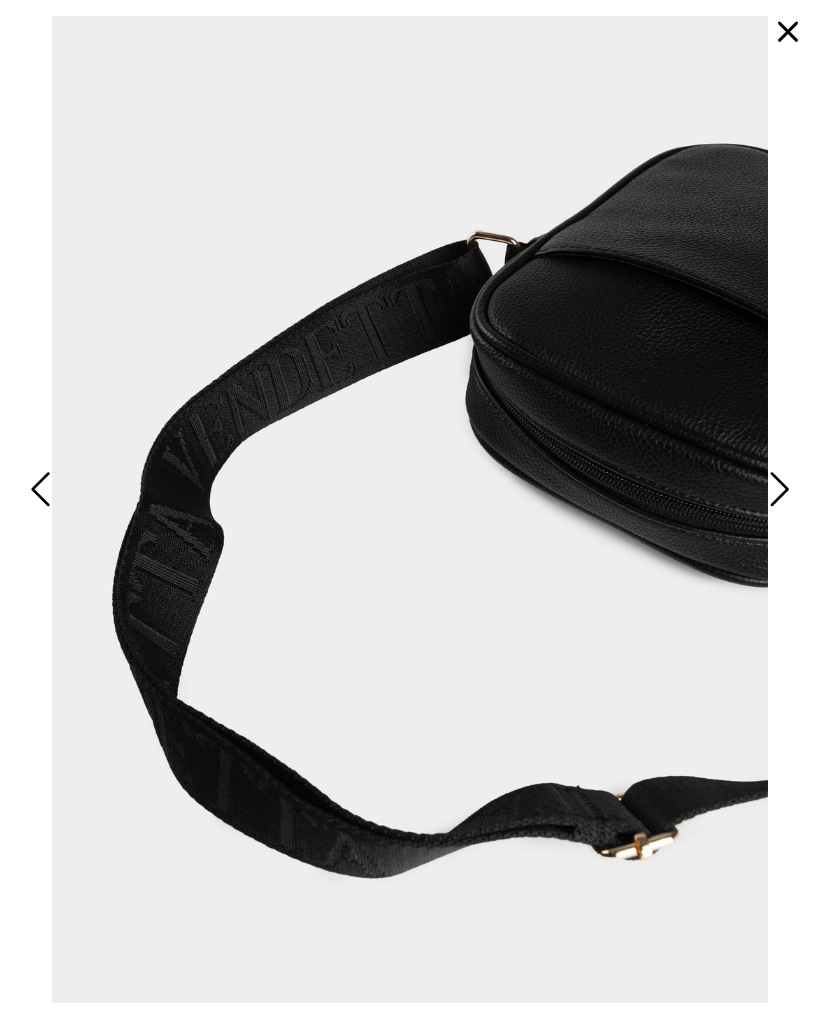 click at bounding box center (777, 489) 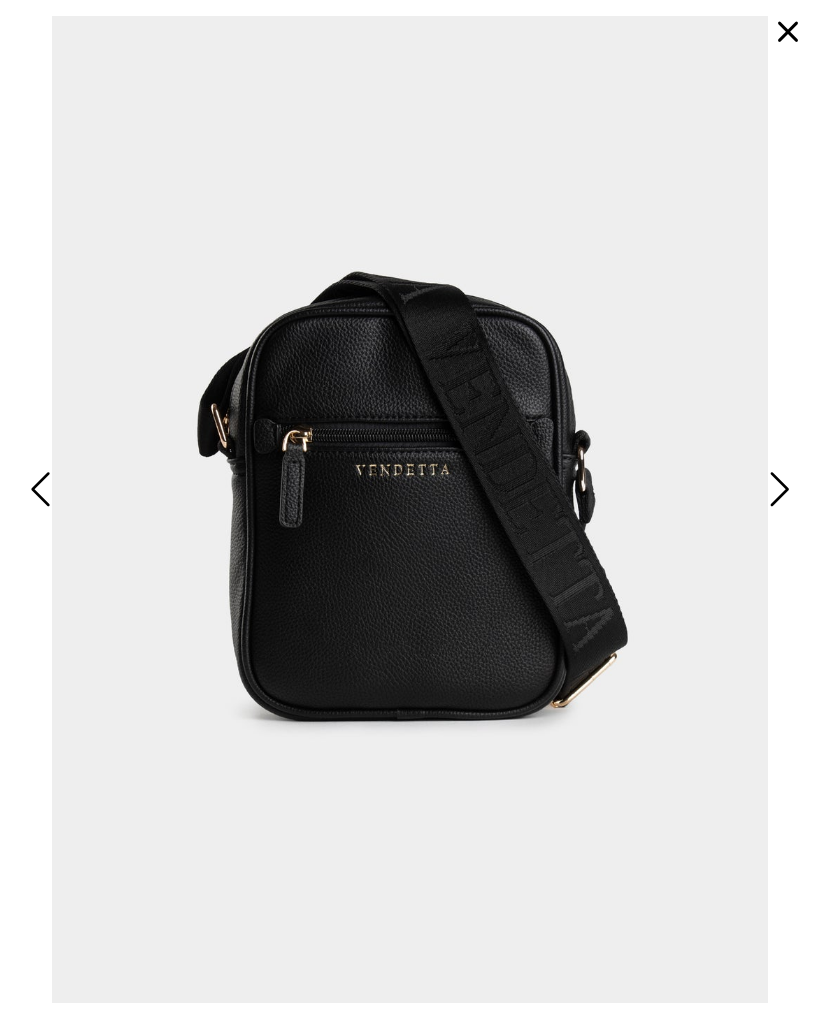 click at bounding box center [777, 489] 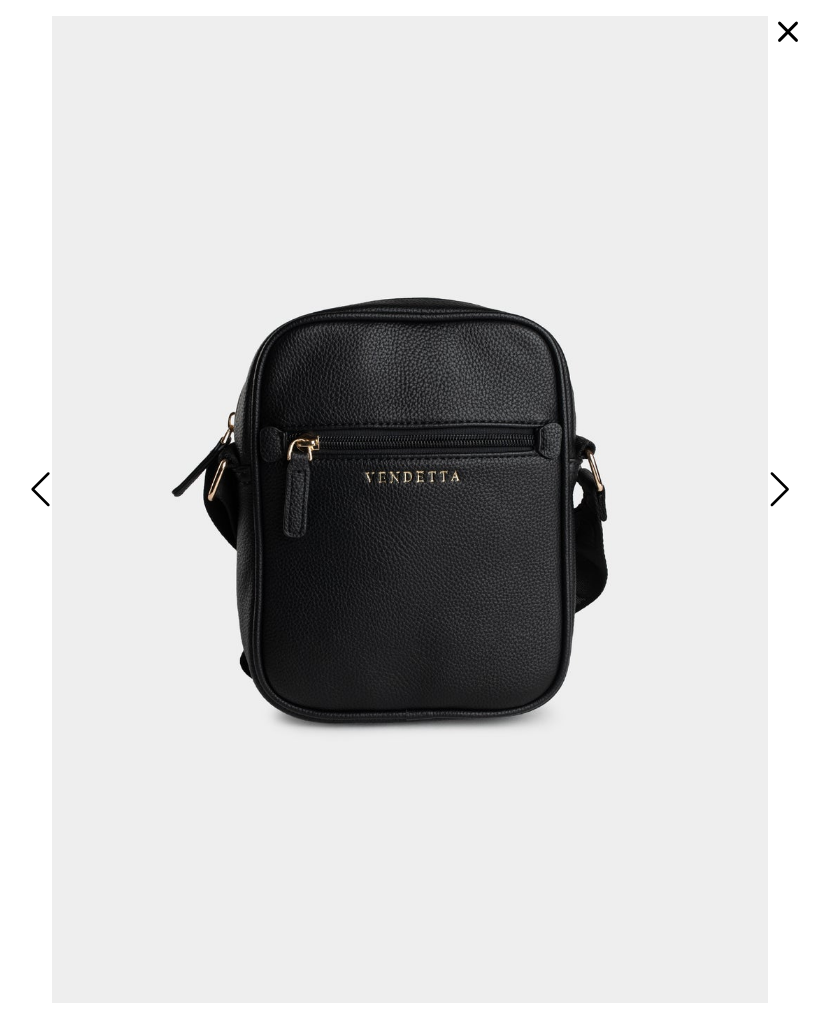 click at bounding box center [788, 32] 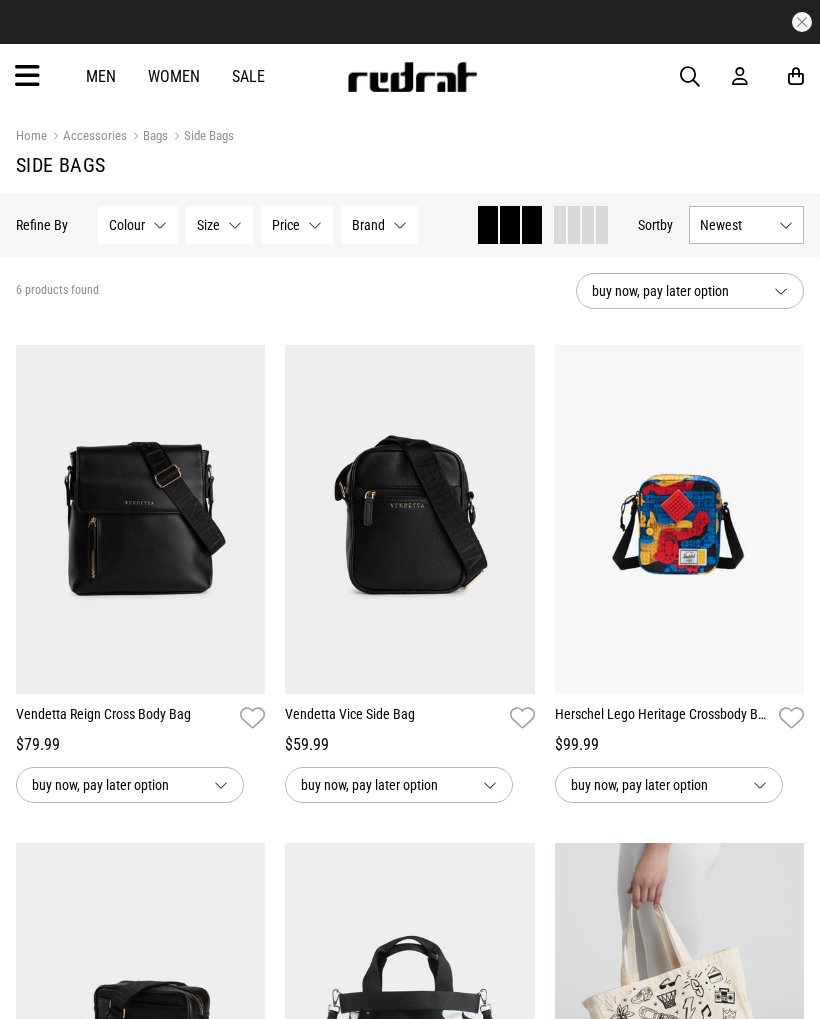 scroll, scrollTop: 0, scrollLeft: 0, axis: both 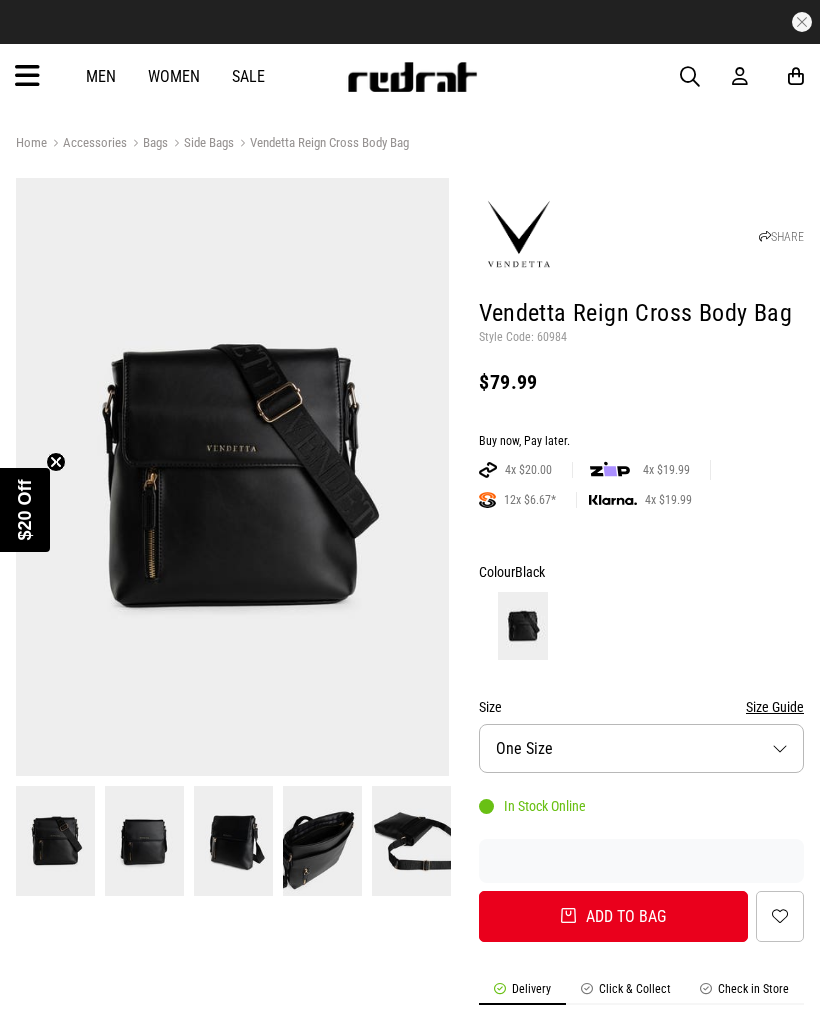 click at bounding box center [233, 477] 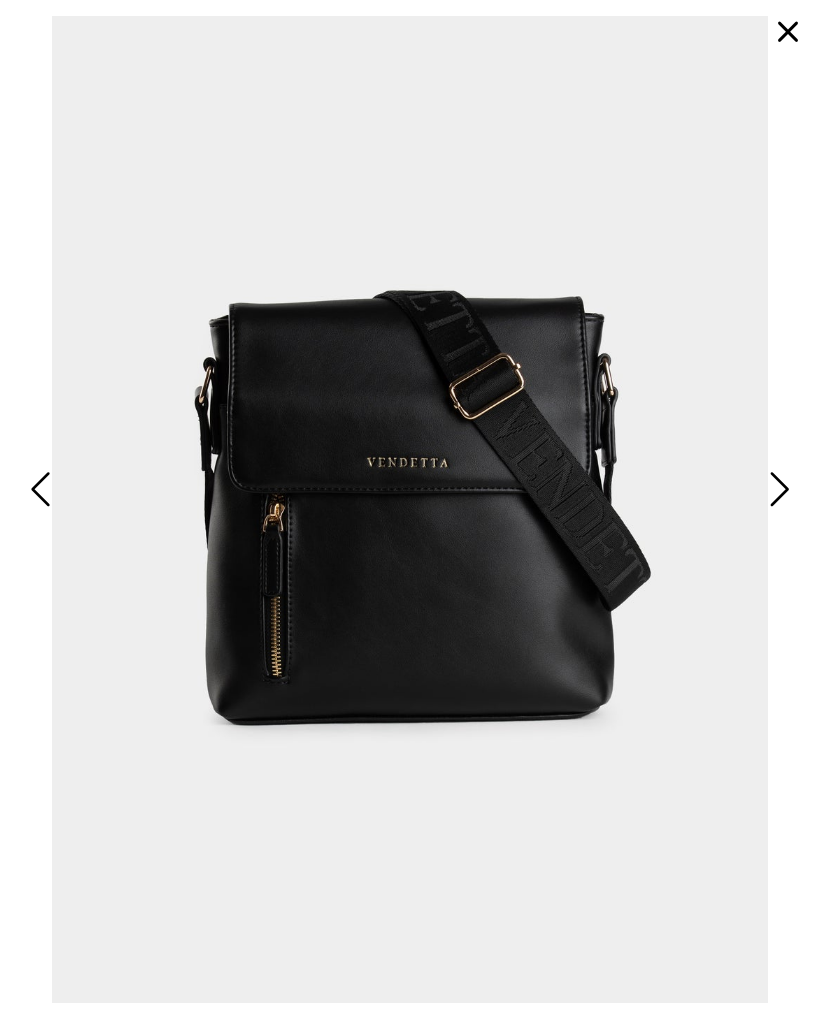 scroll, scrollTop: 0, scrollLeft: 0, axis: both 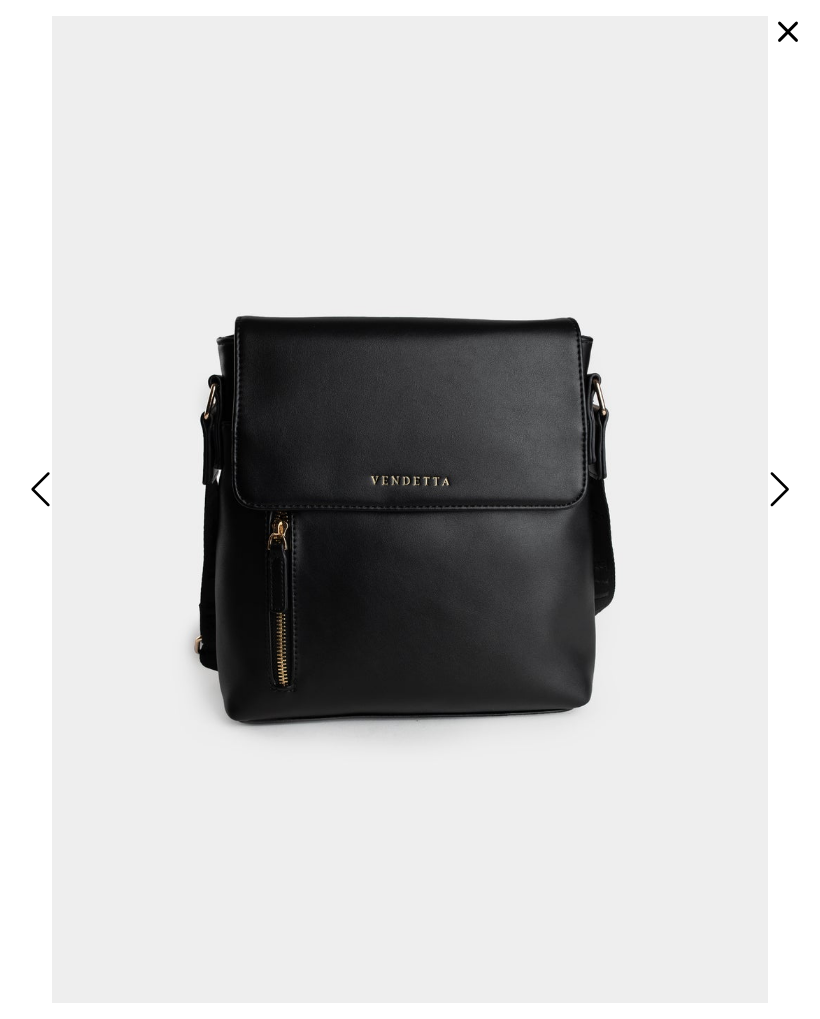 click at bounding box center (777, 489) 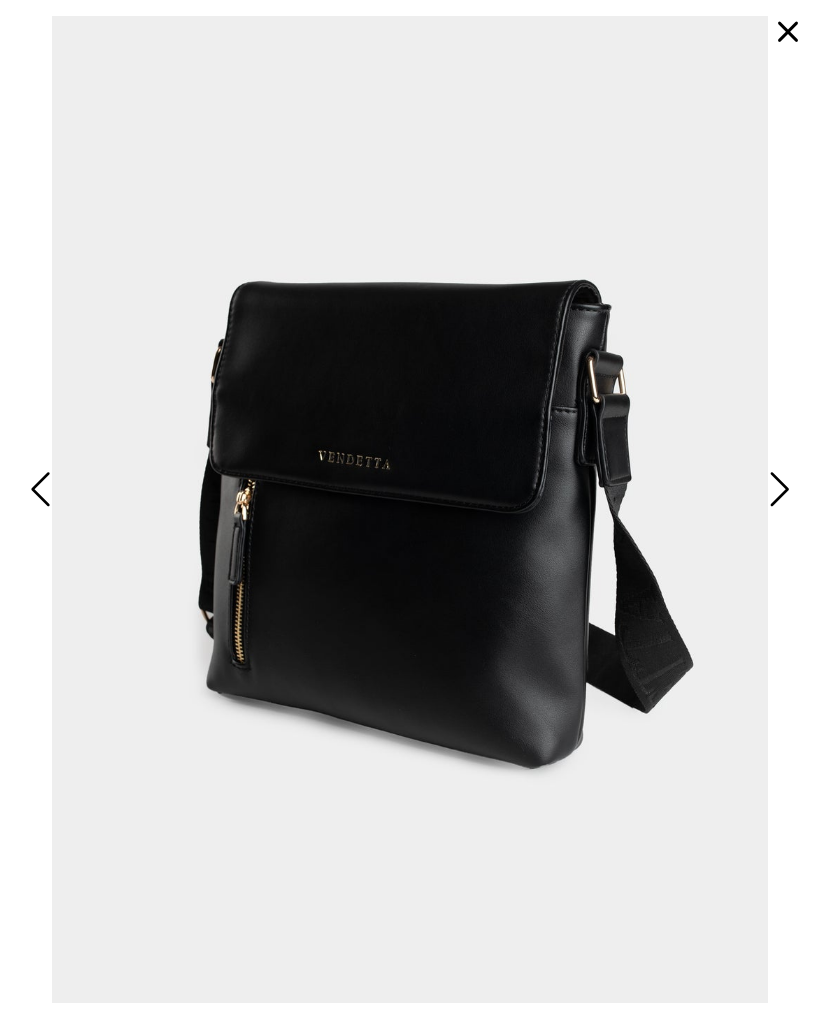 click at bounding box center (777, 489) 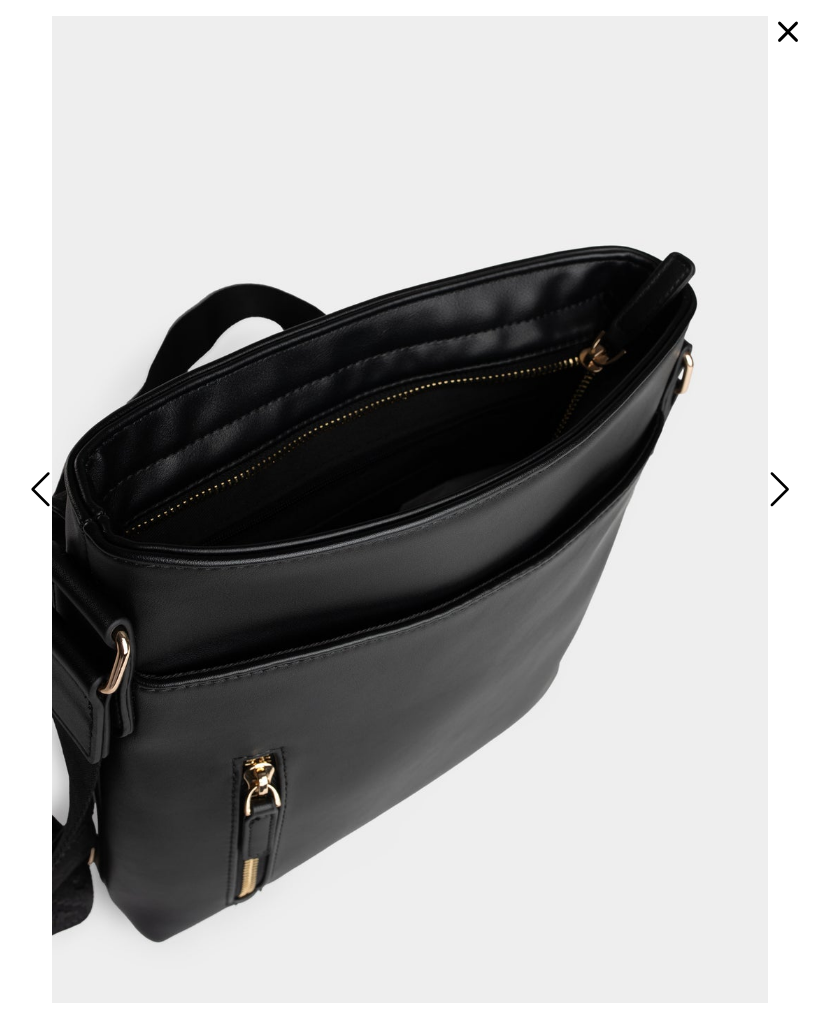 click at bounding box center [777, 489] 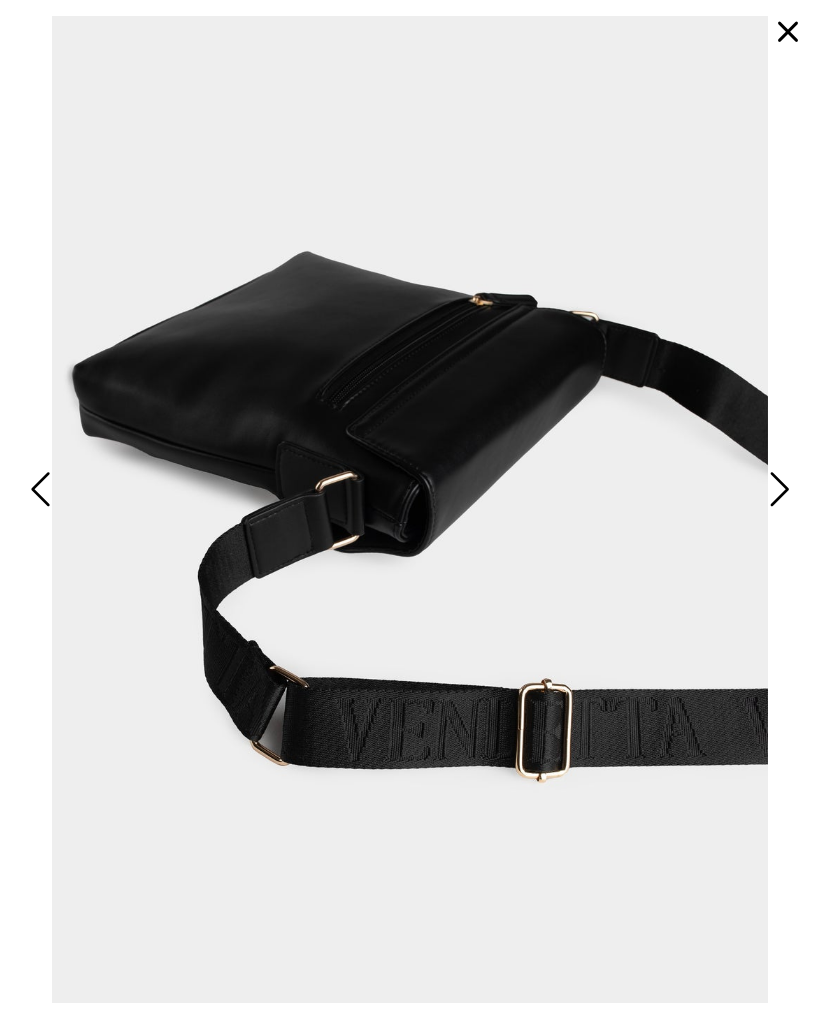 click at bounding box center (777, 489) 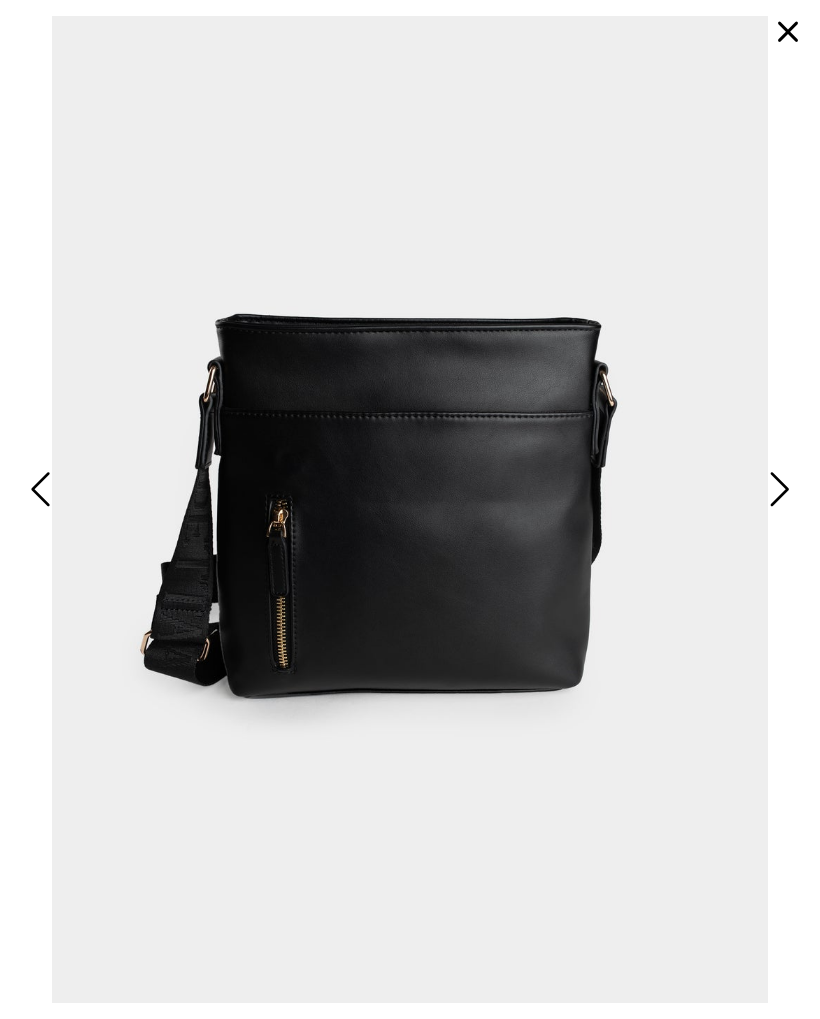click at bounding box center (777, 489) 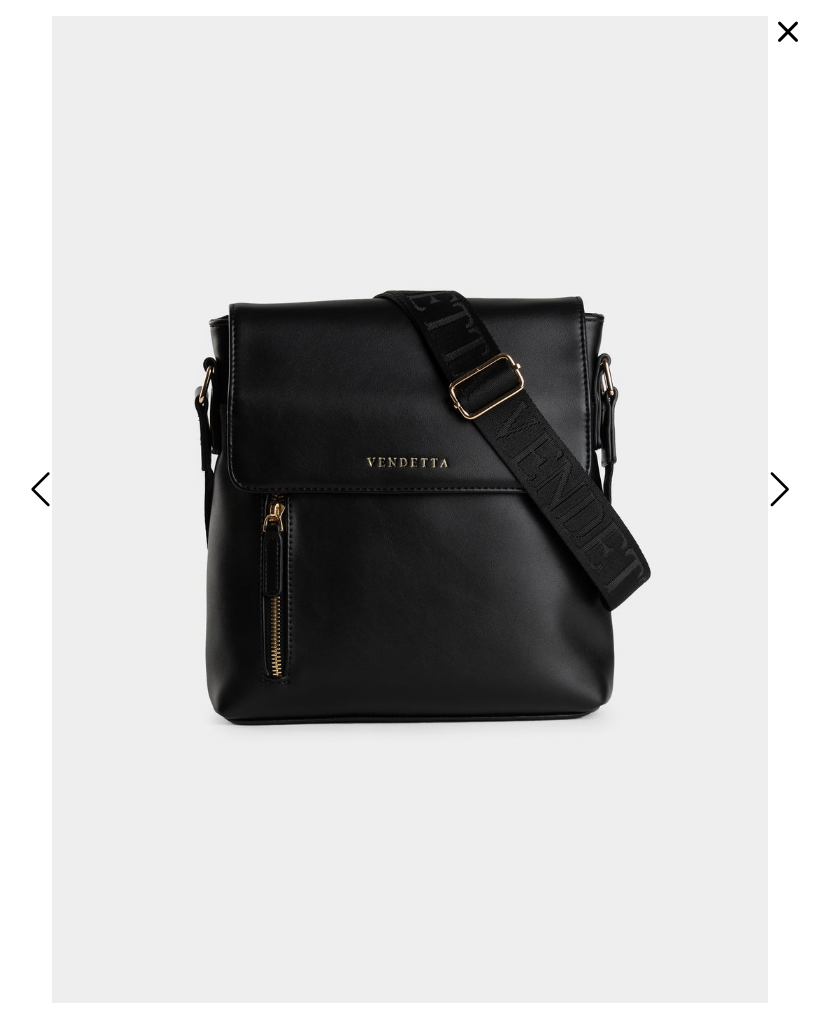click at bounding box center (788, 32) 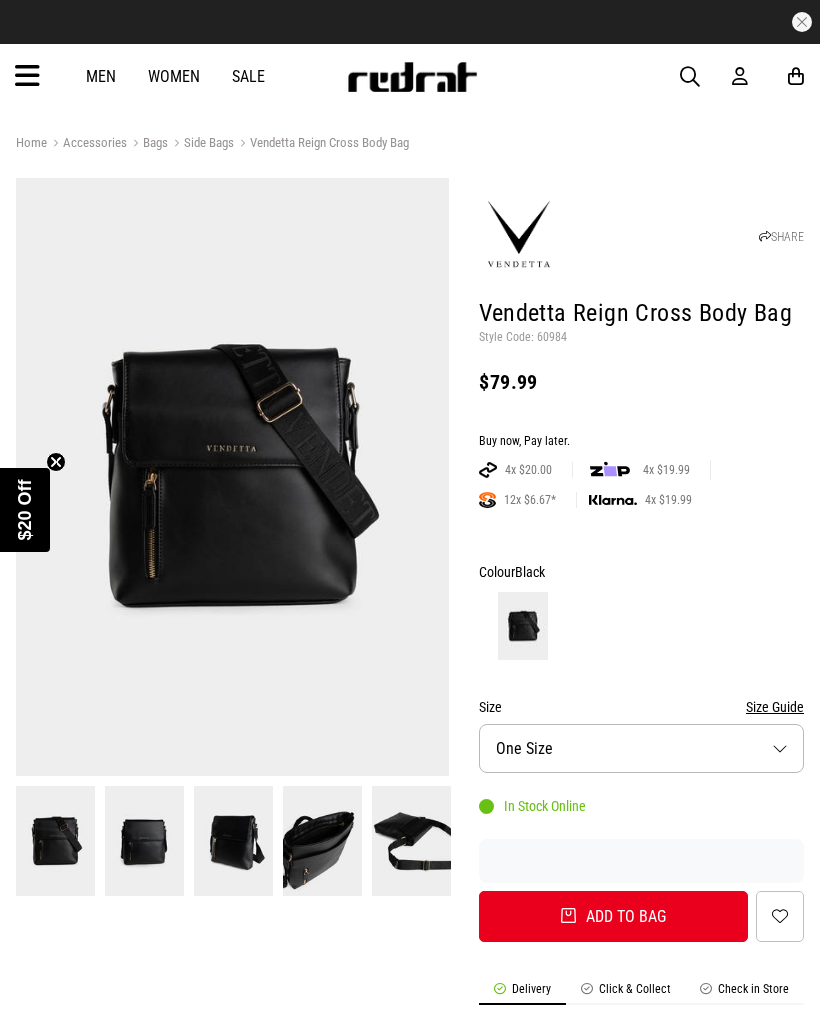 click at bounding box center [27, 76] 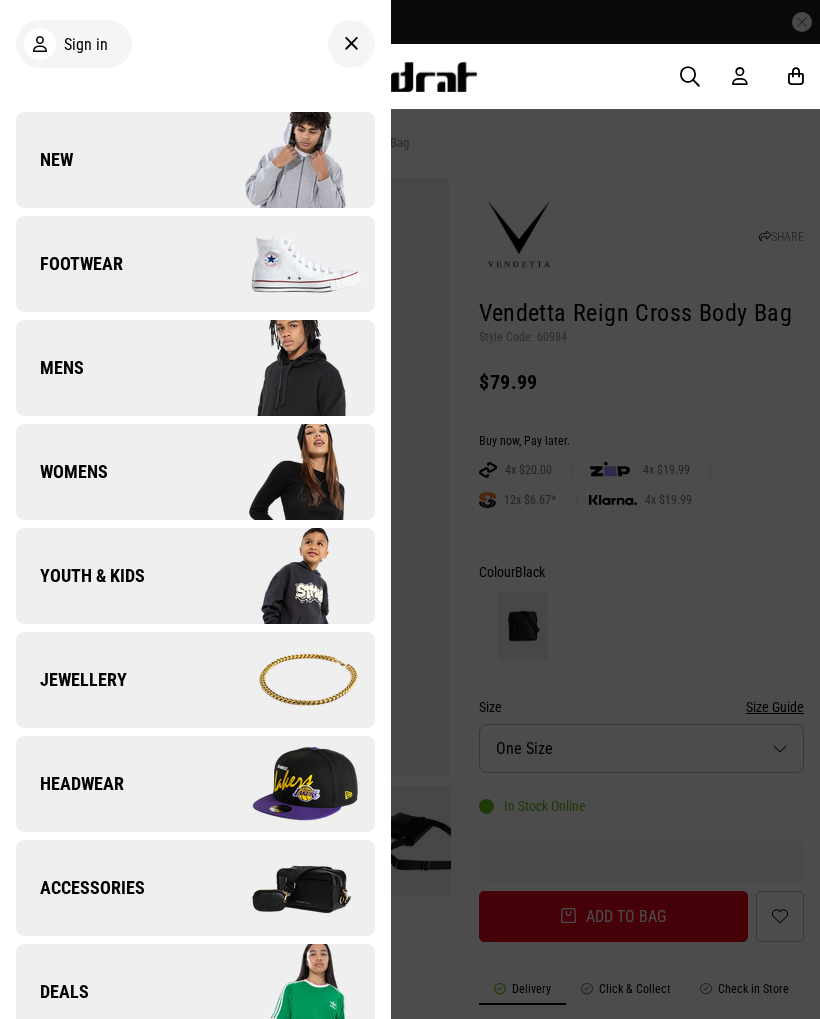 click at bounding box center [284, 784] 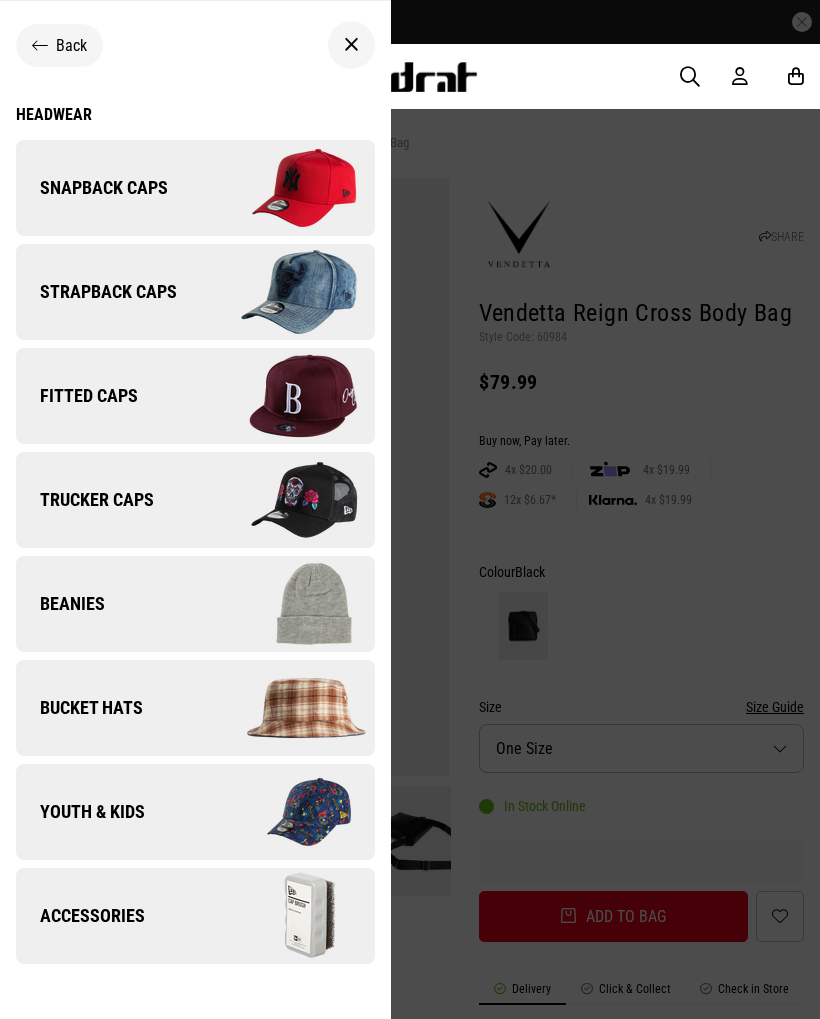 click at bounding box center [284, 188] 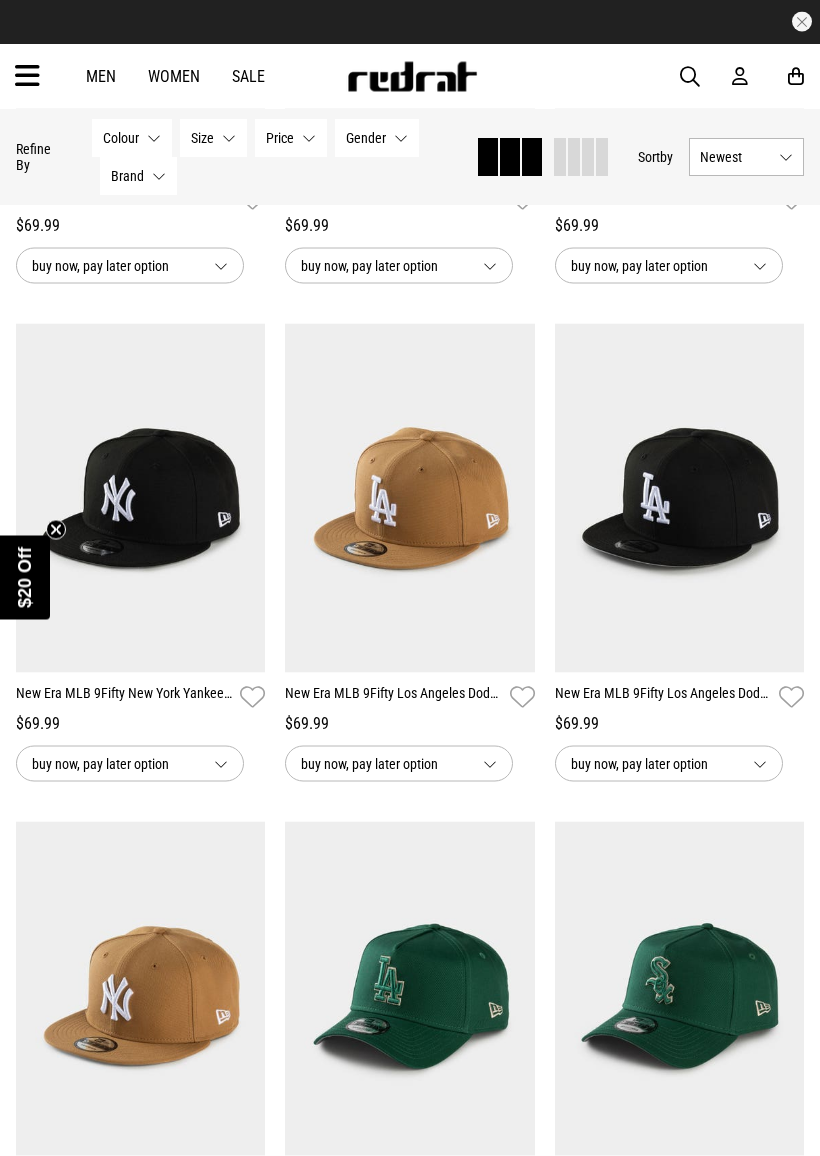 scroll, scrollTop: 1051, scrollLeft: 0, axis: vertical 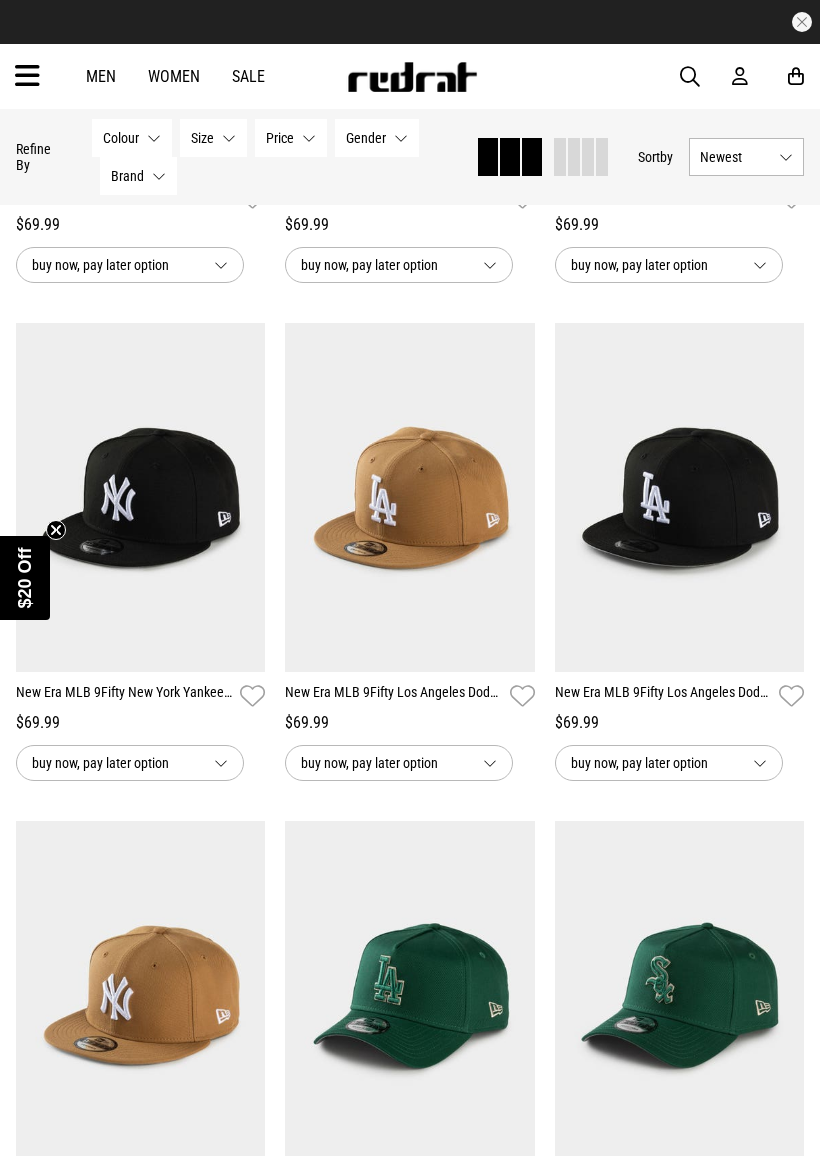 click on "New Era MLB 9Fifty Los Angeles Dodgers World Series Snapback Cap" at bounding box center [663, 696] 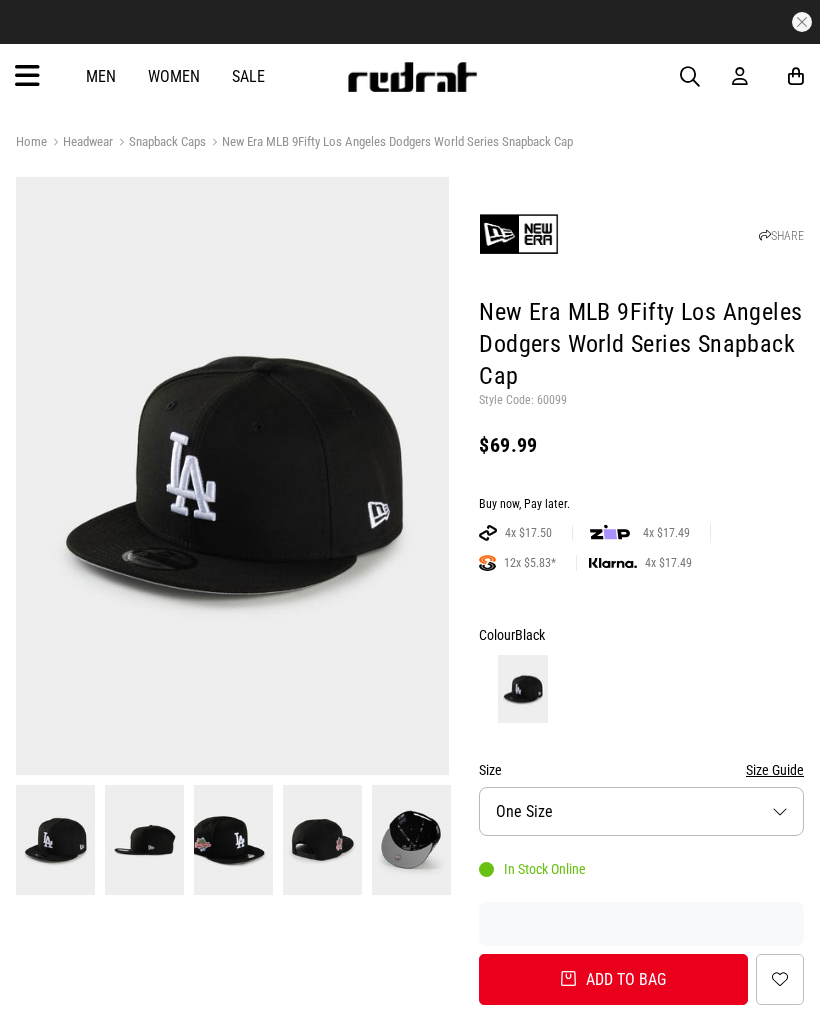 scroll, scrollTop: 0, scrollLeft: 0, axis: both 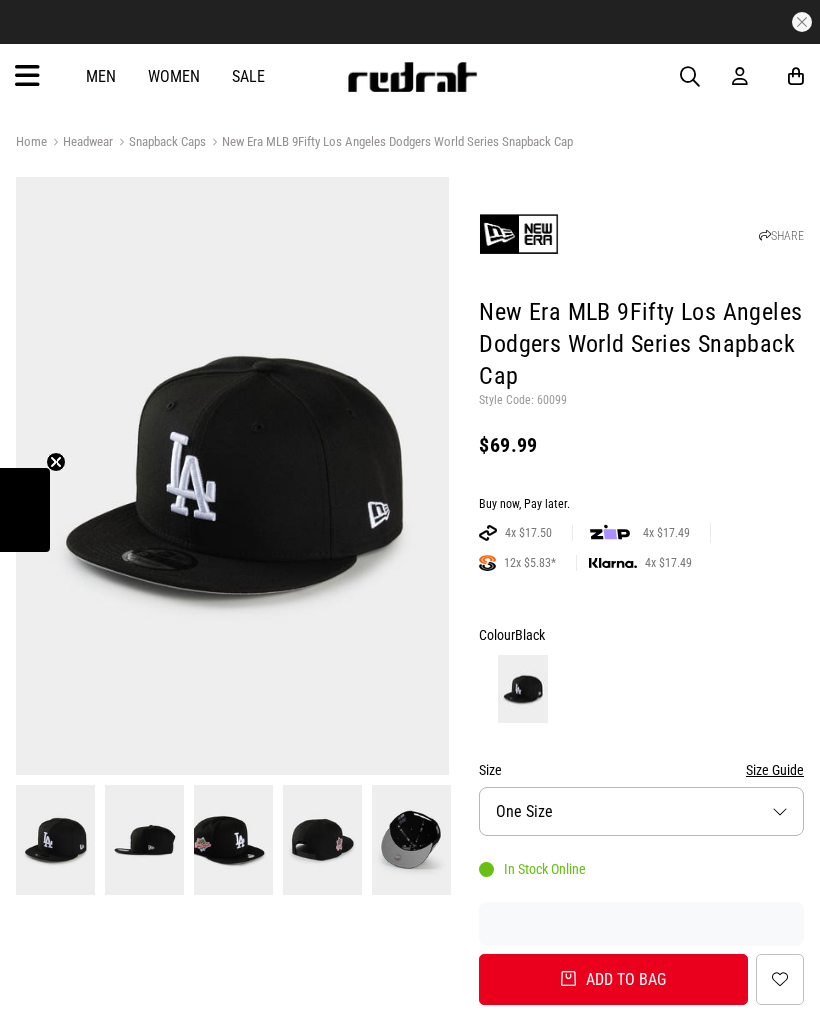 click at bounding box center [233, 839] 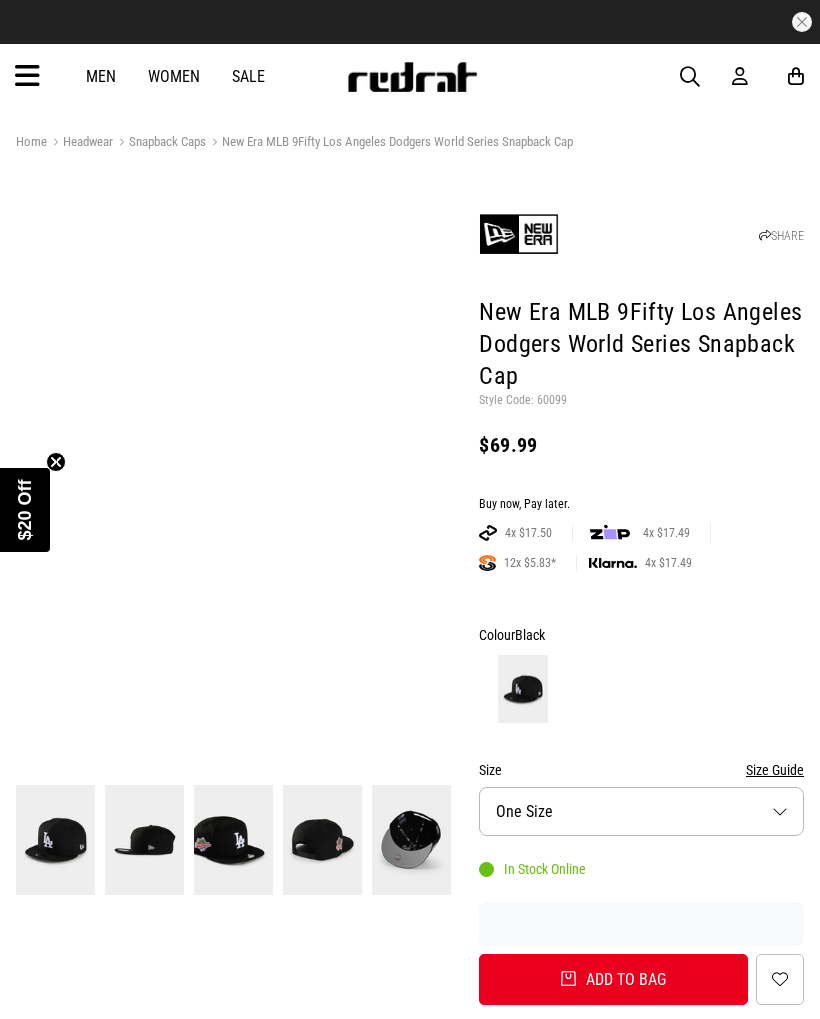 scroll, scrollTop: 0, scrollLeft: 0, axis: both 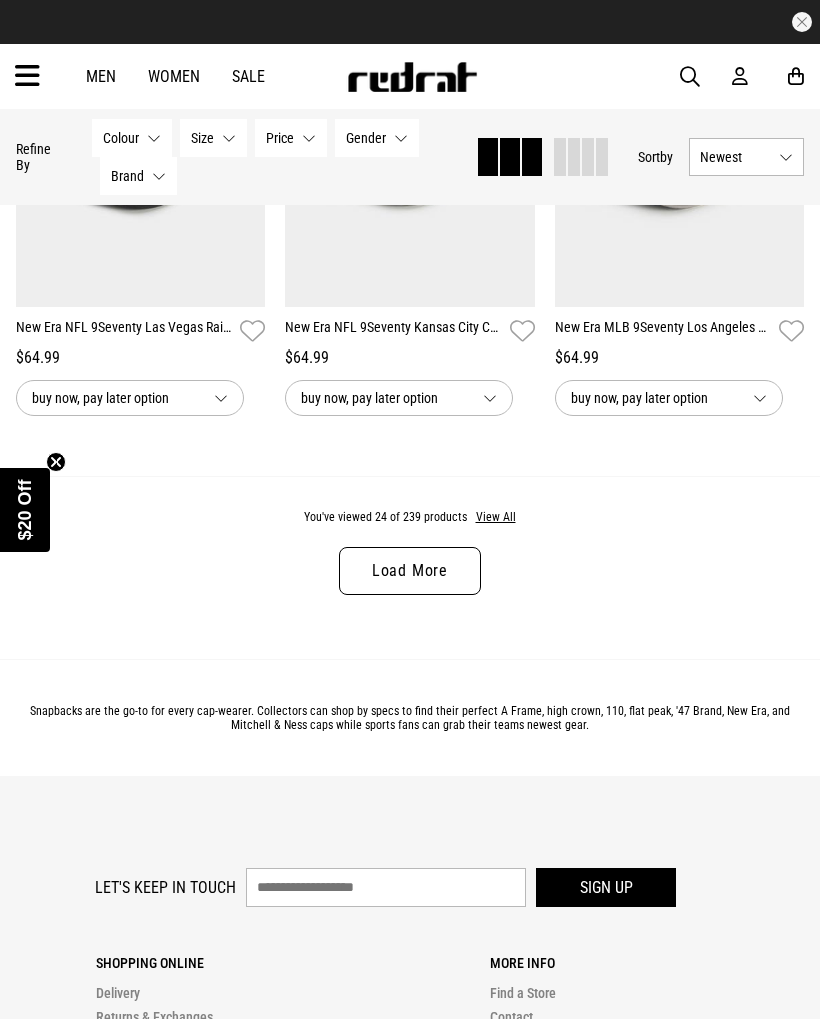 click on "Load More" at bounding box center (410, 571) 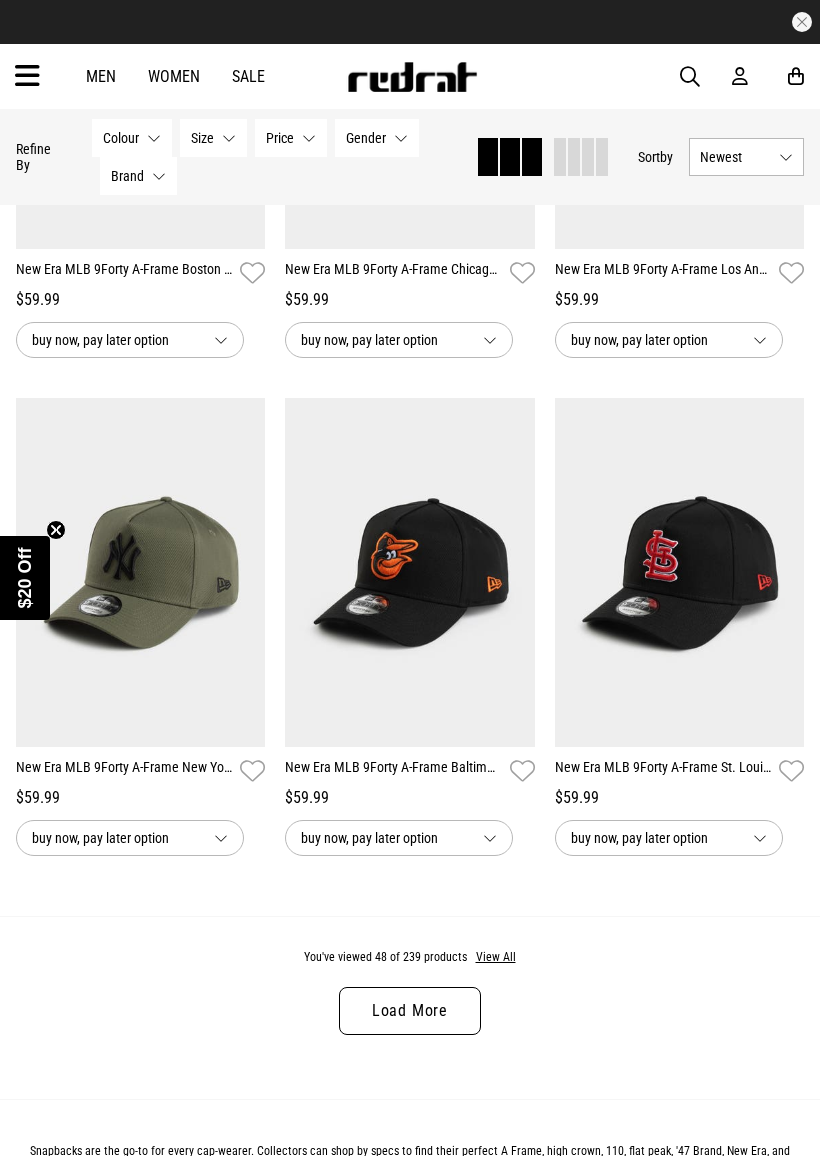scroll, scrollTop: 7458, scrollLeft: 0, axis: vertical 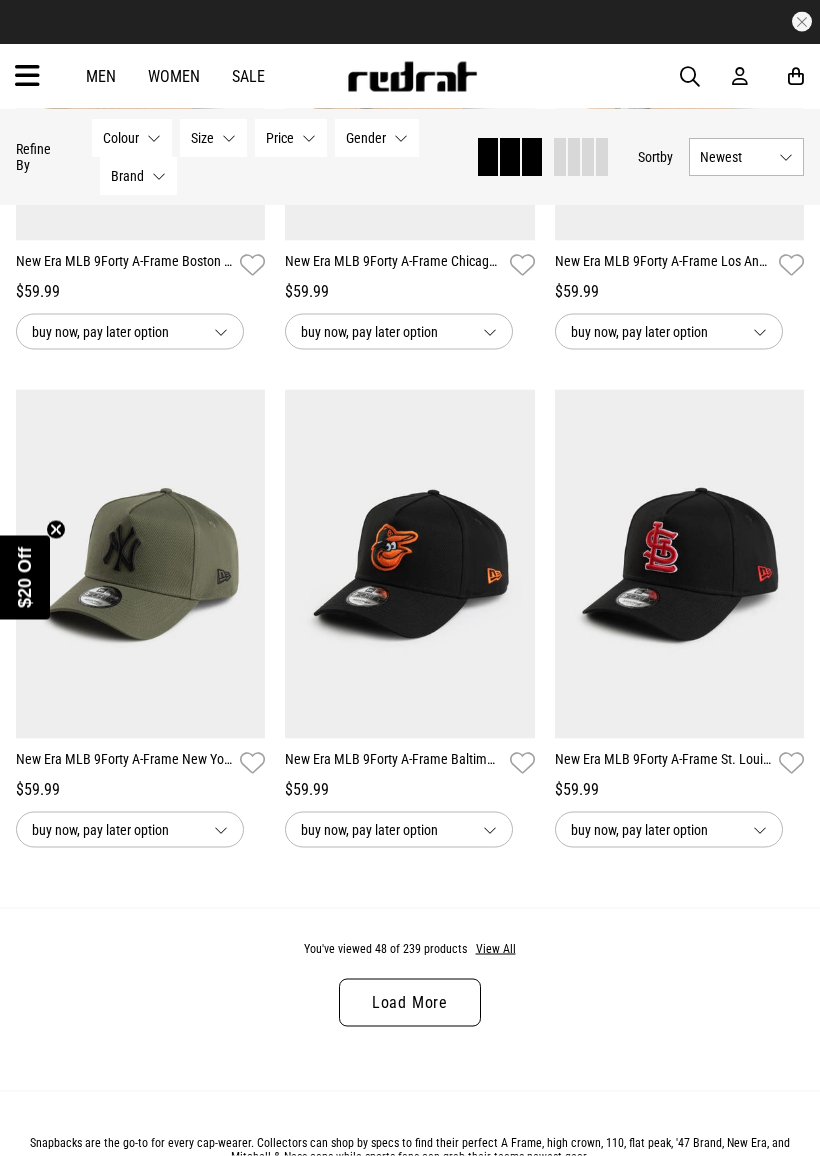 click on "Load More" at bounding box center (410, 1003) 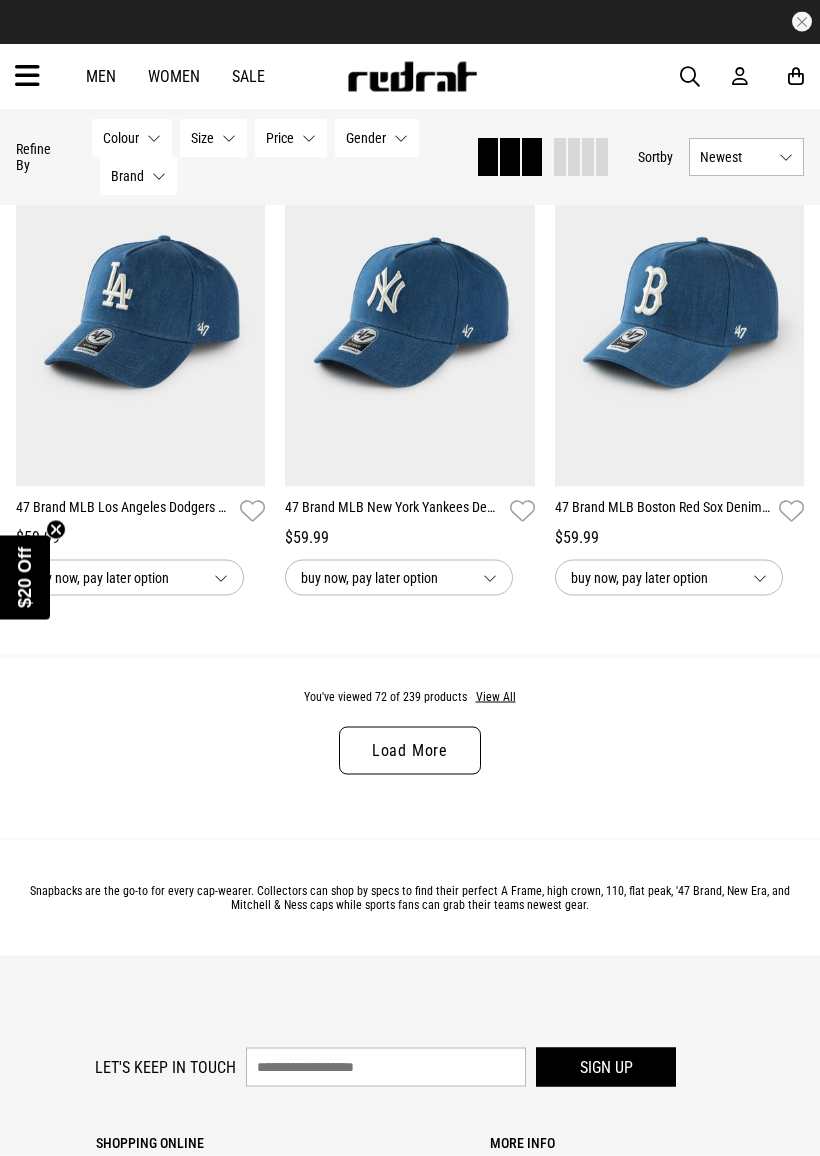 scroll, scrollTop: 11695, scrollLeft: 0, axis: vertical 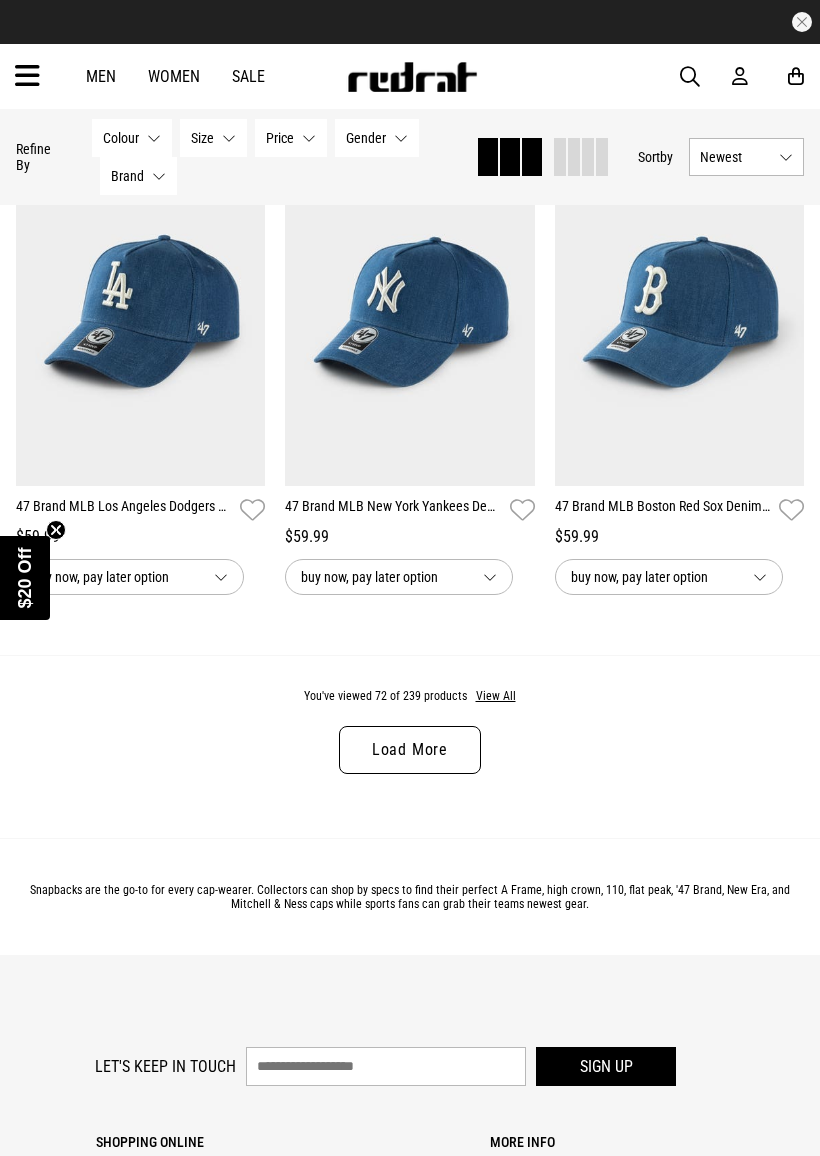 click on "Load More" at bounding box center (410, 750) 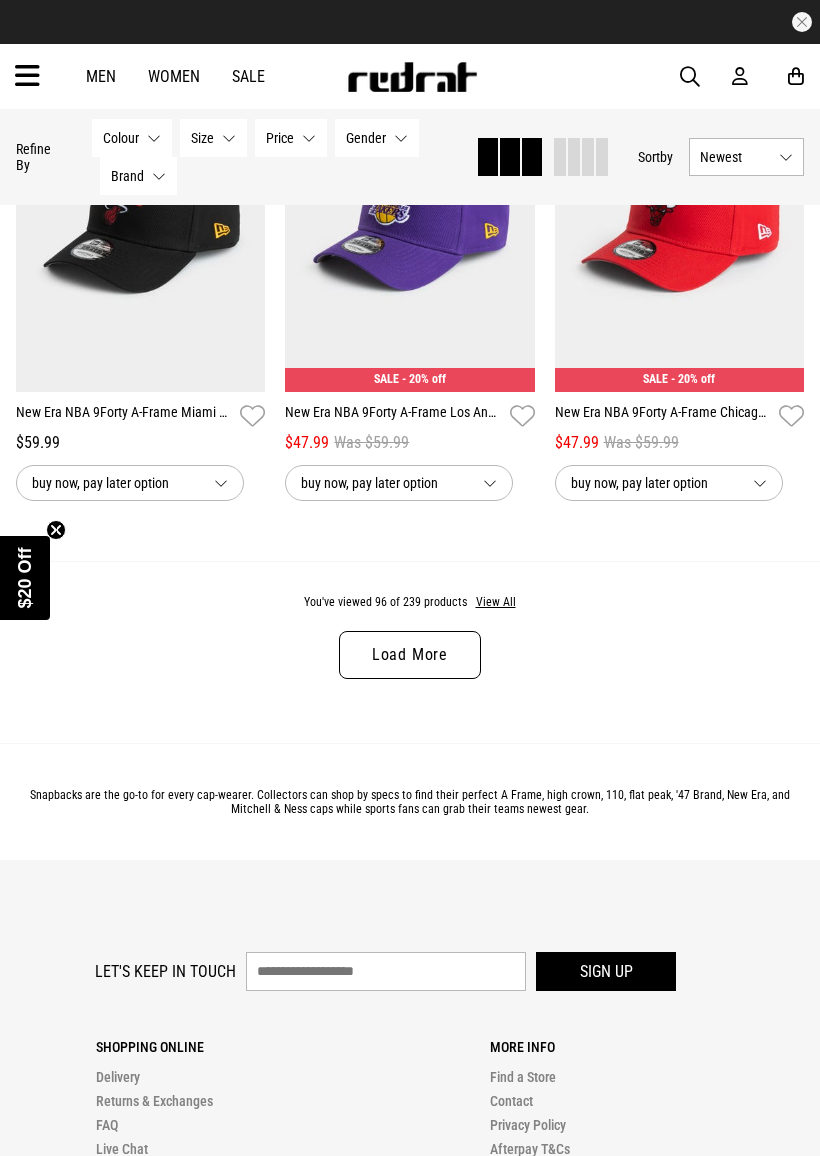 scroll, scrollTop: 15811, scrollLeft: 0, axis: vertical 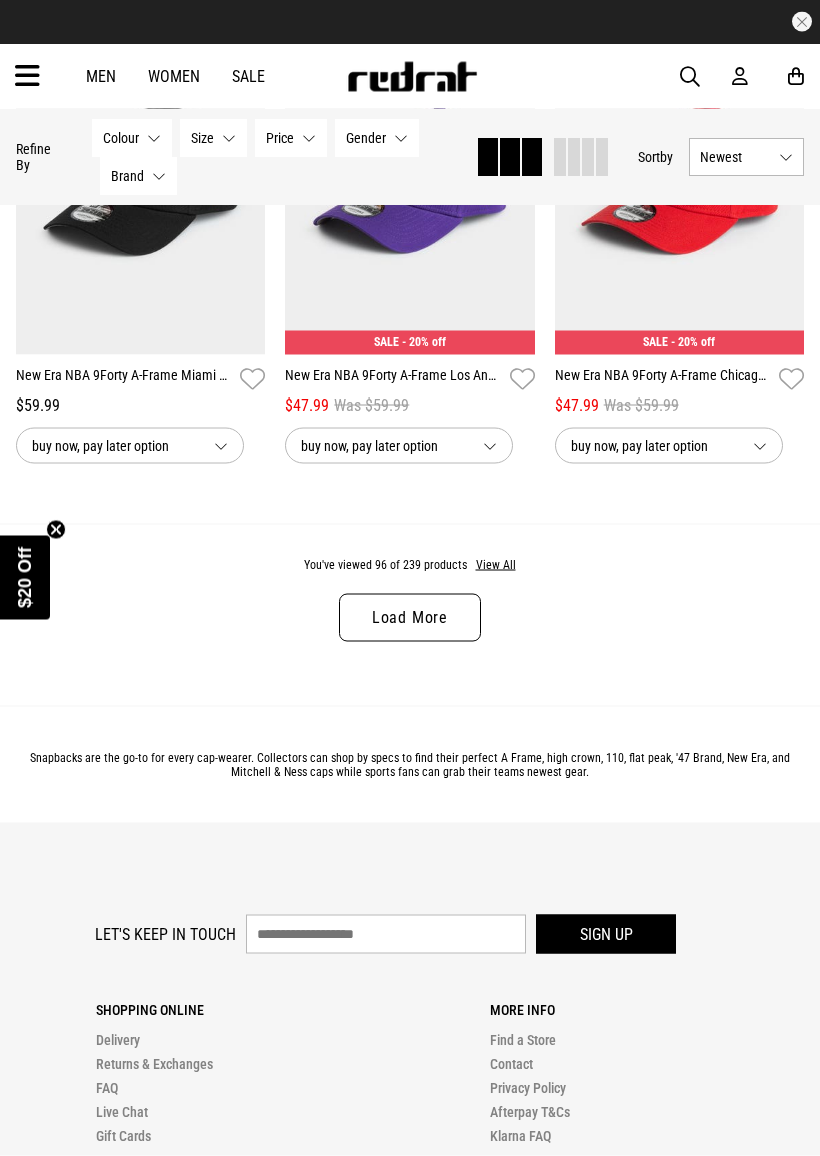 click on "Load More" at bounding box center [410, 618] 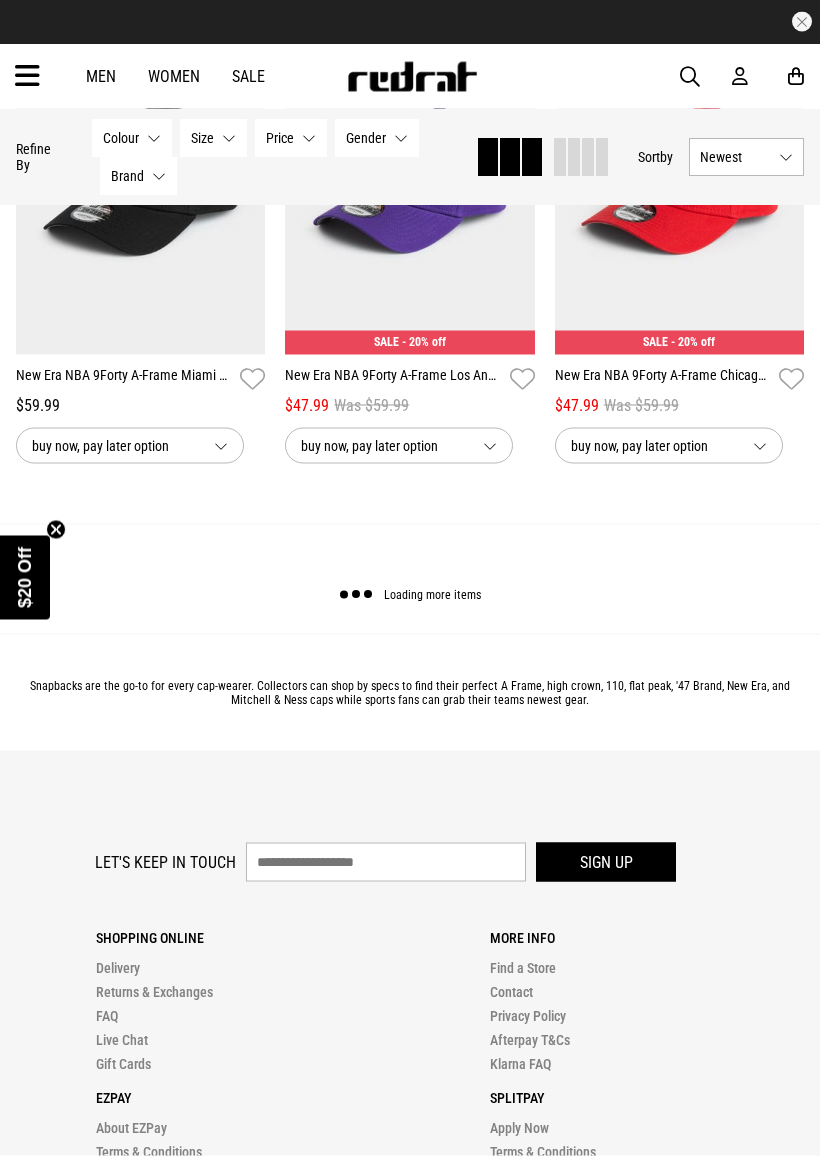 scroll, scrollTop: 15812, scrollLeft: 0, axis: vertical 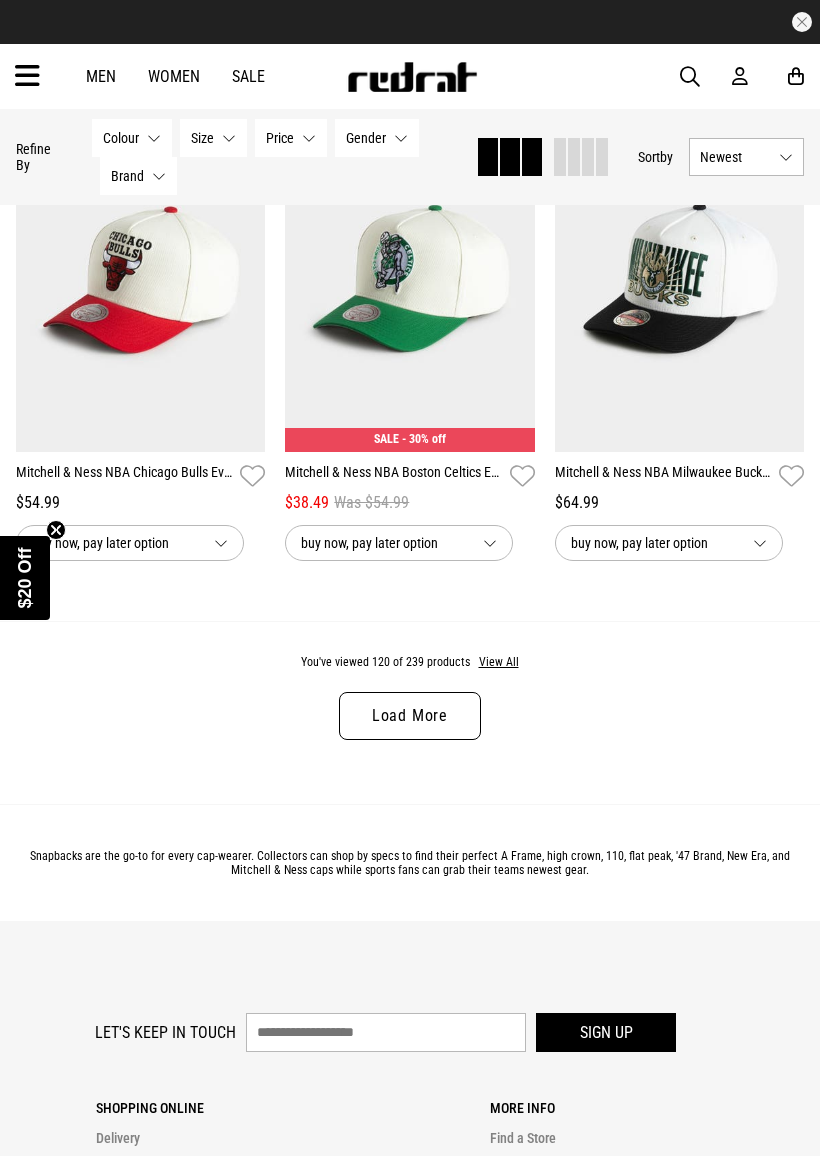 click on "Load More" at bounding box center (410, 716) 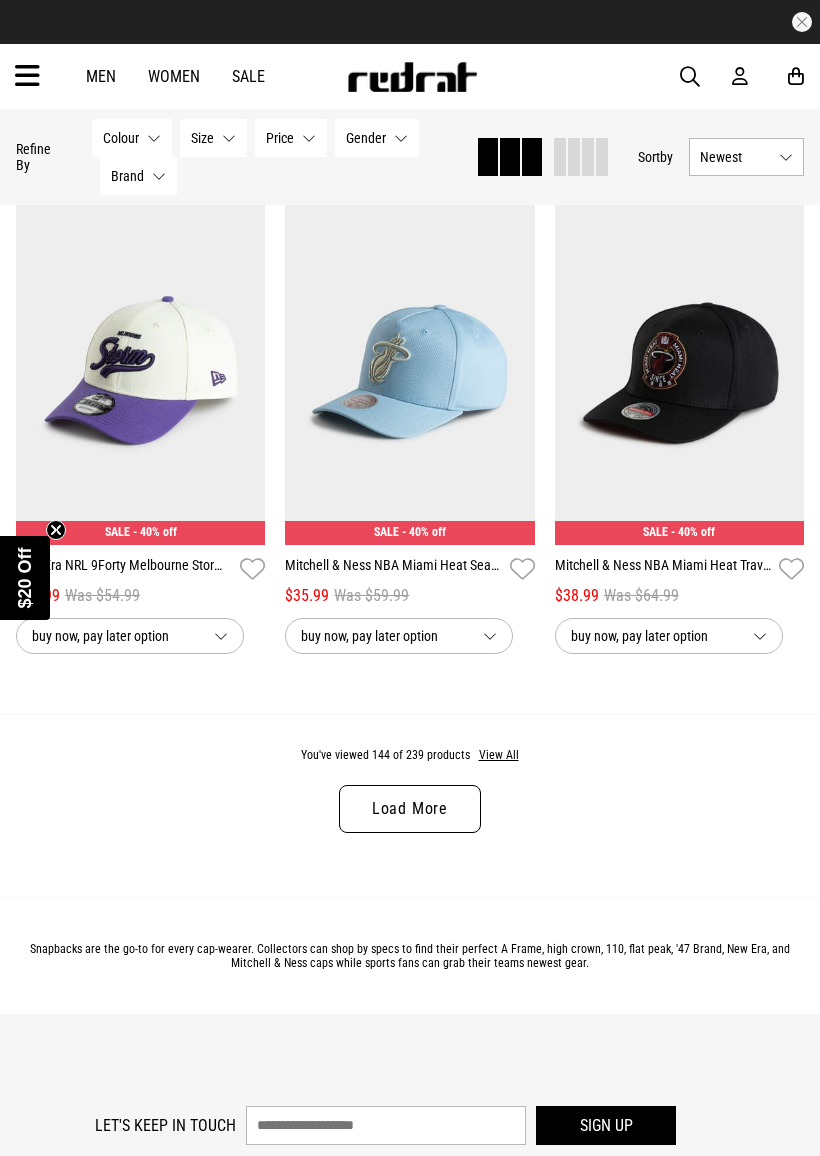 scroll, scrollTop: 23788, scrollLeft: 0, axis: vertical 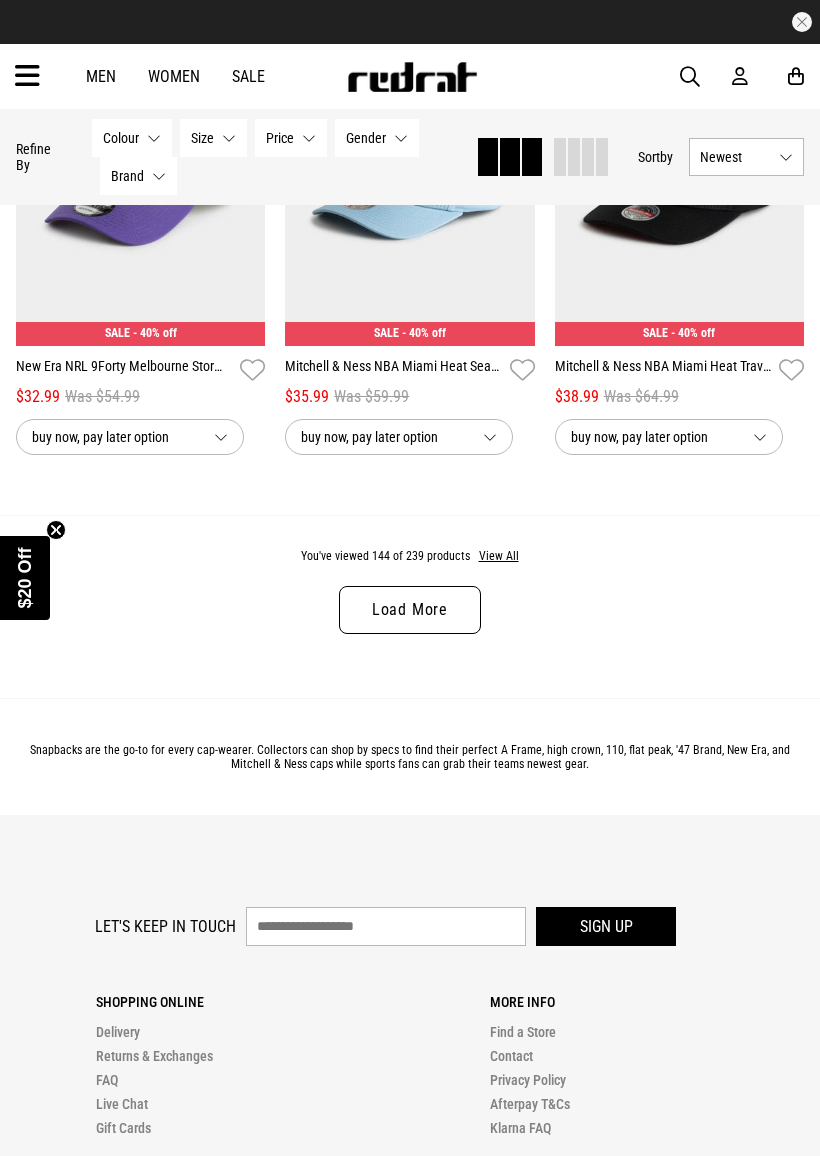 click on "Load More" at bounding box center (410, 610) 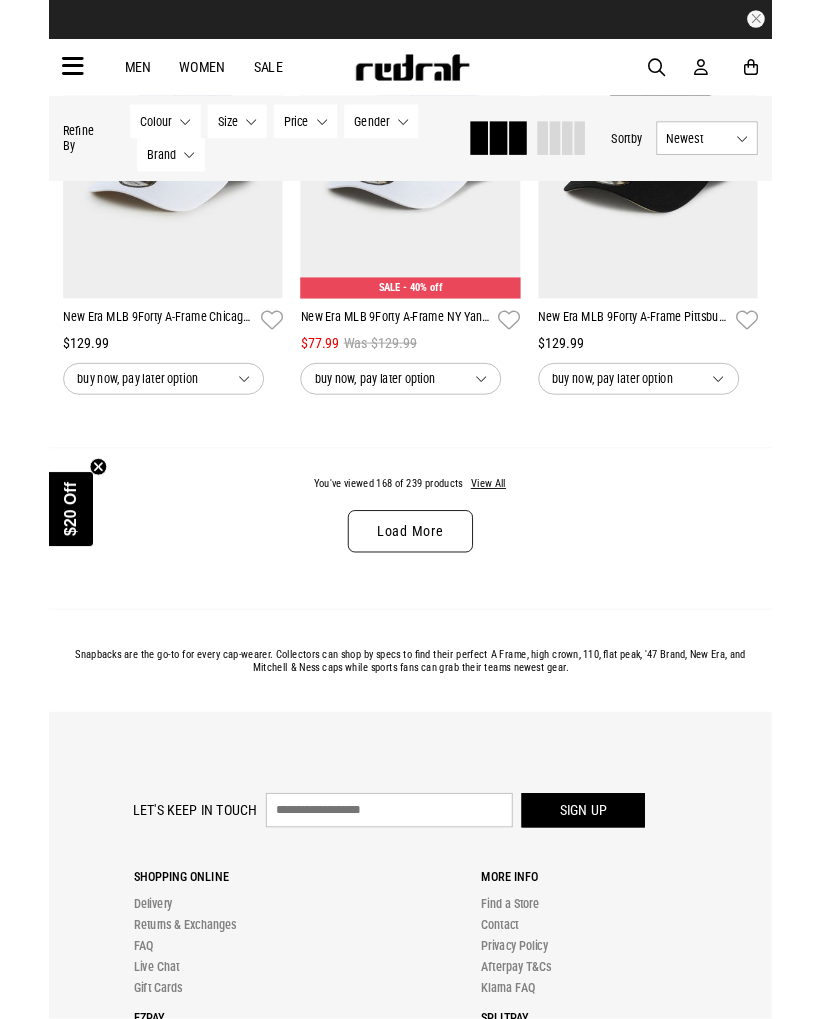 scroll, scrollTop: 27777, scrollLeft: 0, axis: vertical 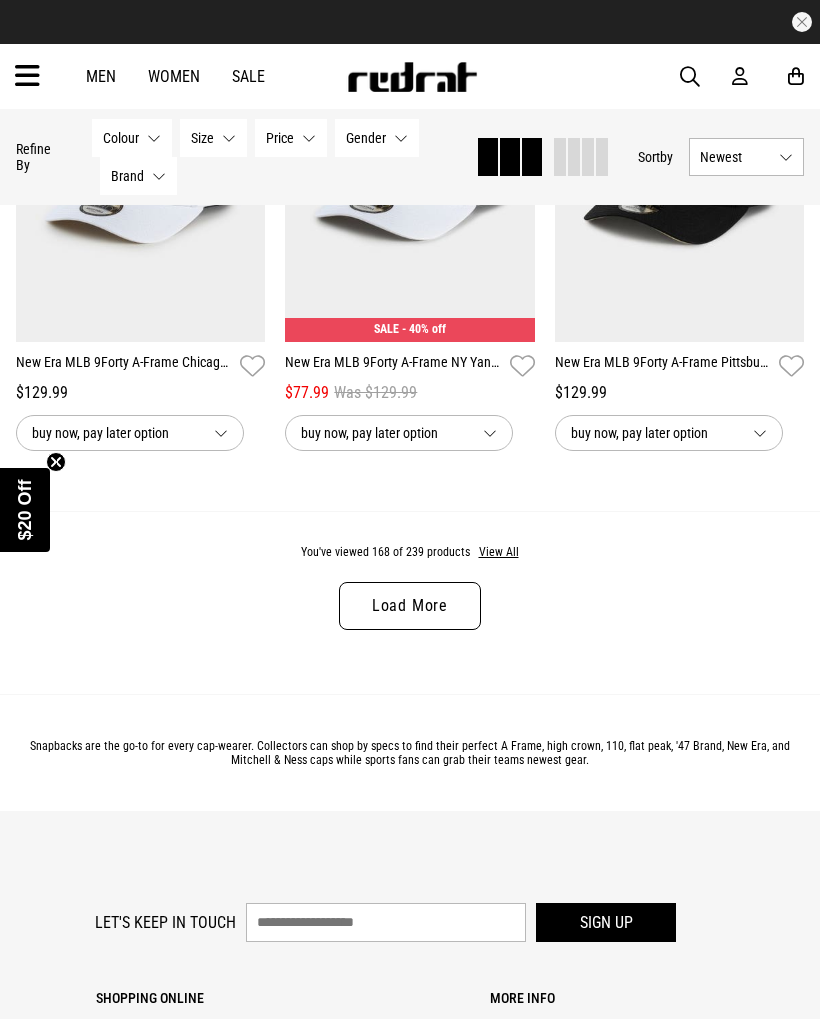 click on "Load More" at bounding box center (410, 606) 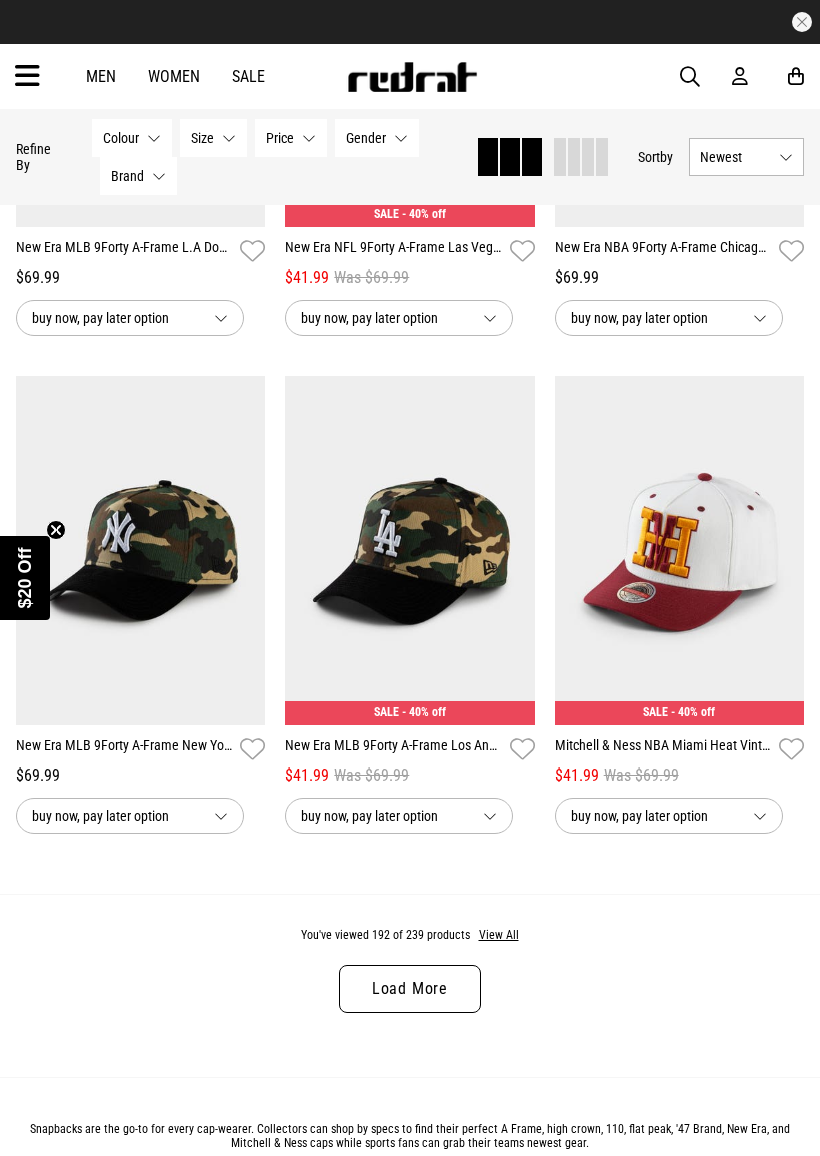 scroll, scrollTop: 31584, scrollLeft: 0, axis: vertical 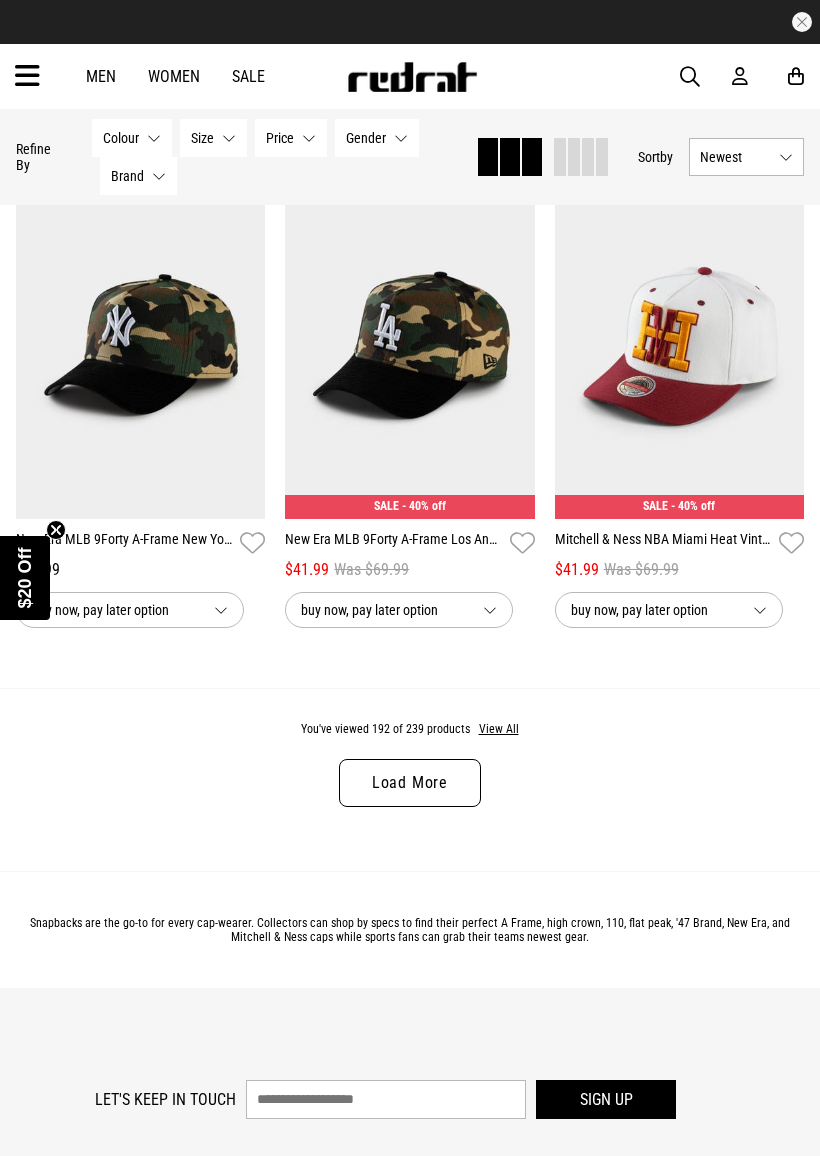click on "Load More" at bounding box center (410, 783) 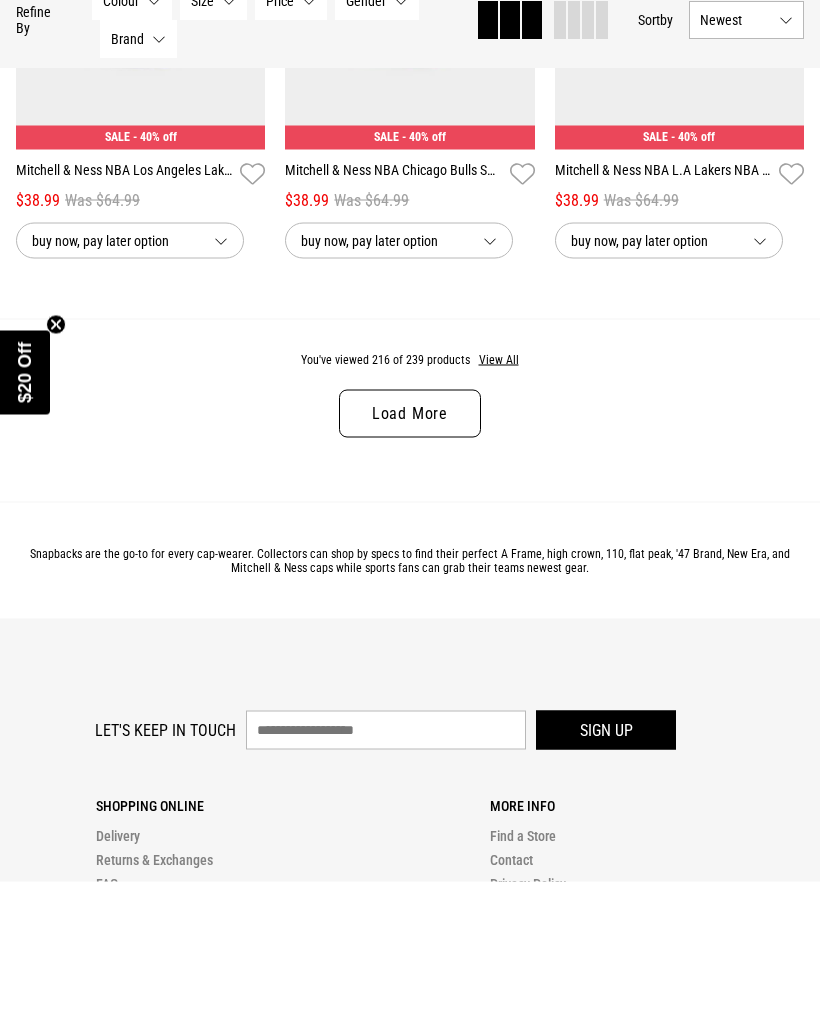 scroll, scrollTop: 35938, scrollLeft: 0, axis: vertical 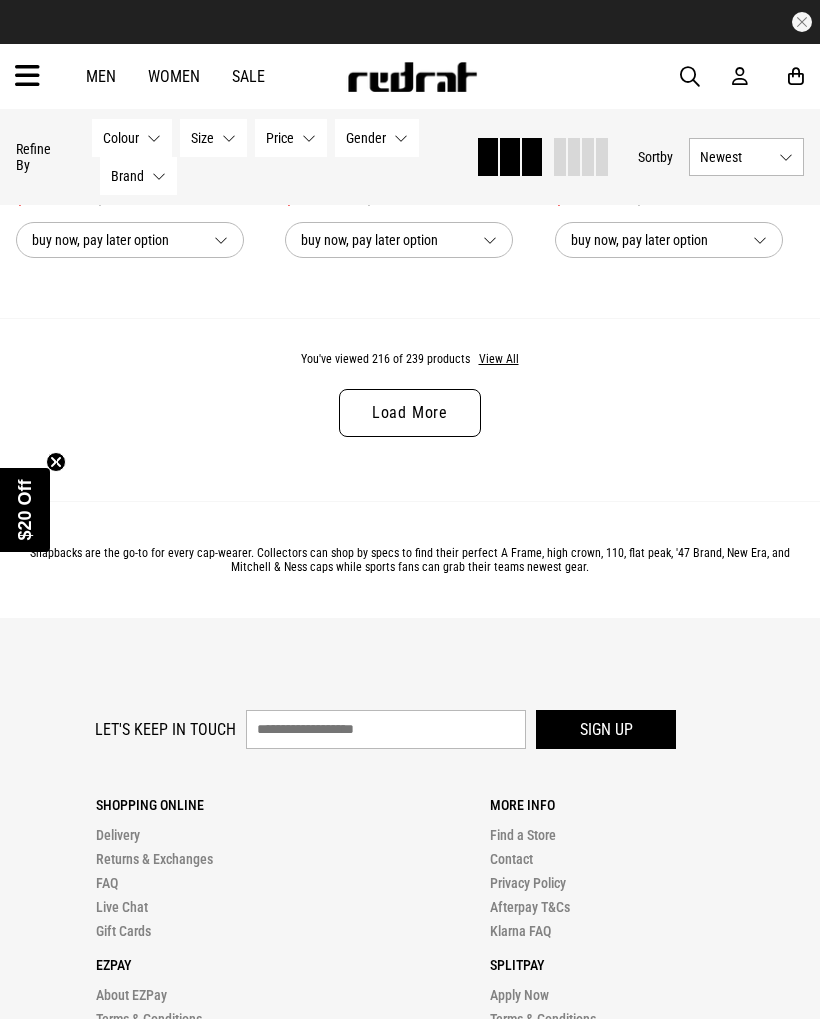 click on "Load More" at bounding box center [410, 413] 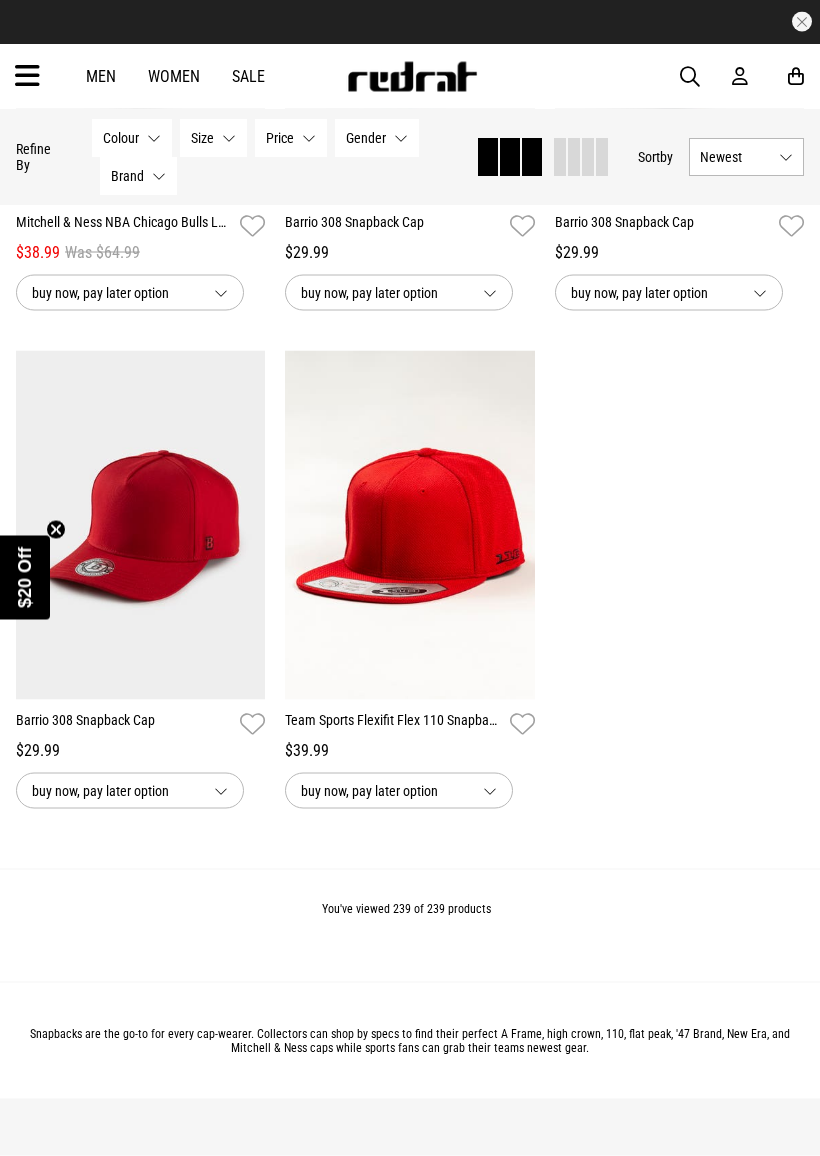scroll, scrollTop: 39373, scrollLeft: 0, axis: vertical 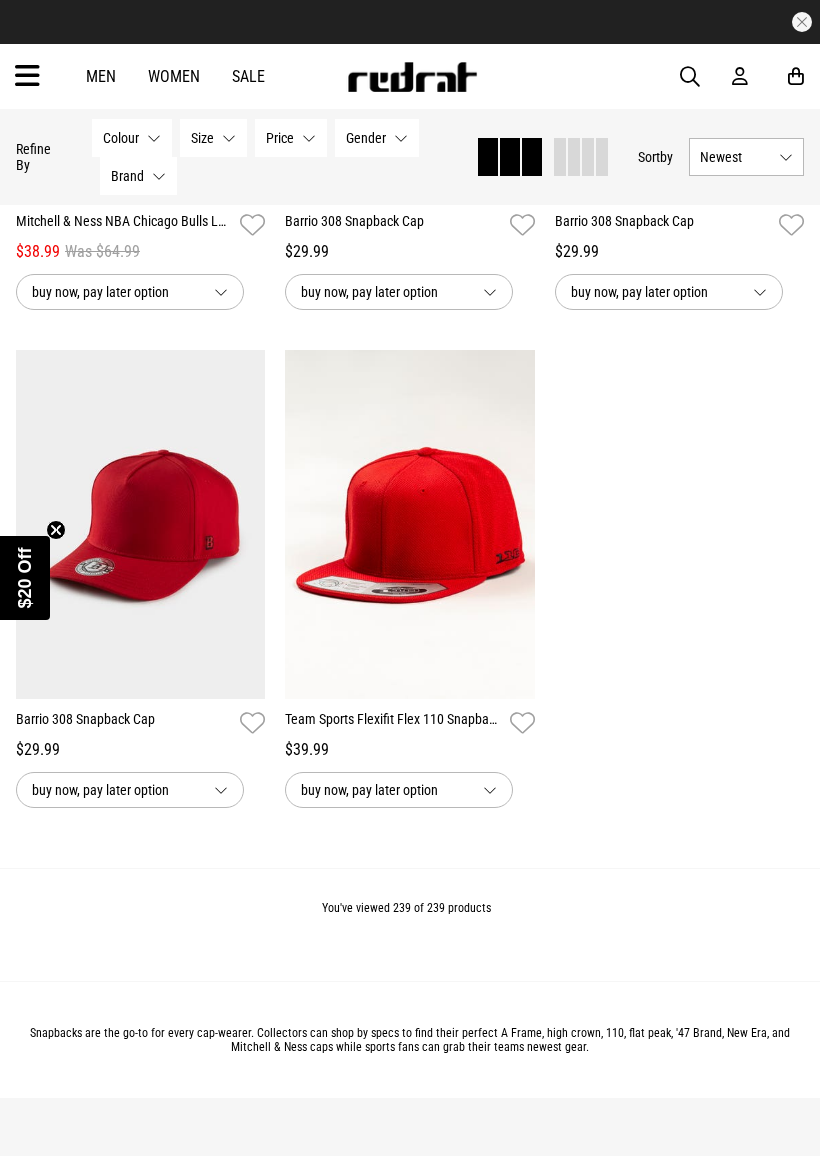 click at bounding box center (27, 76) 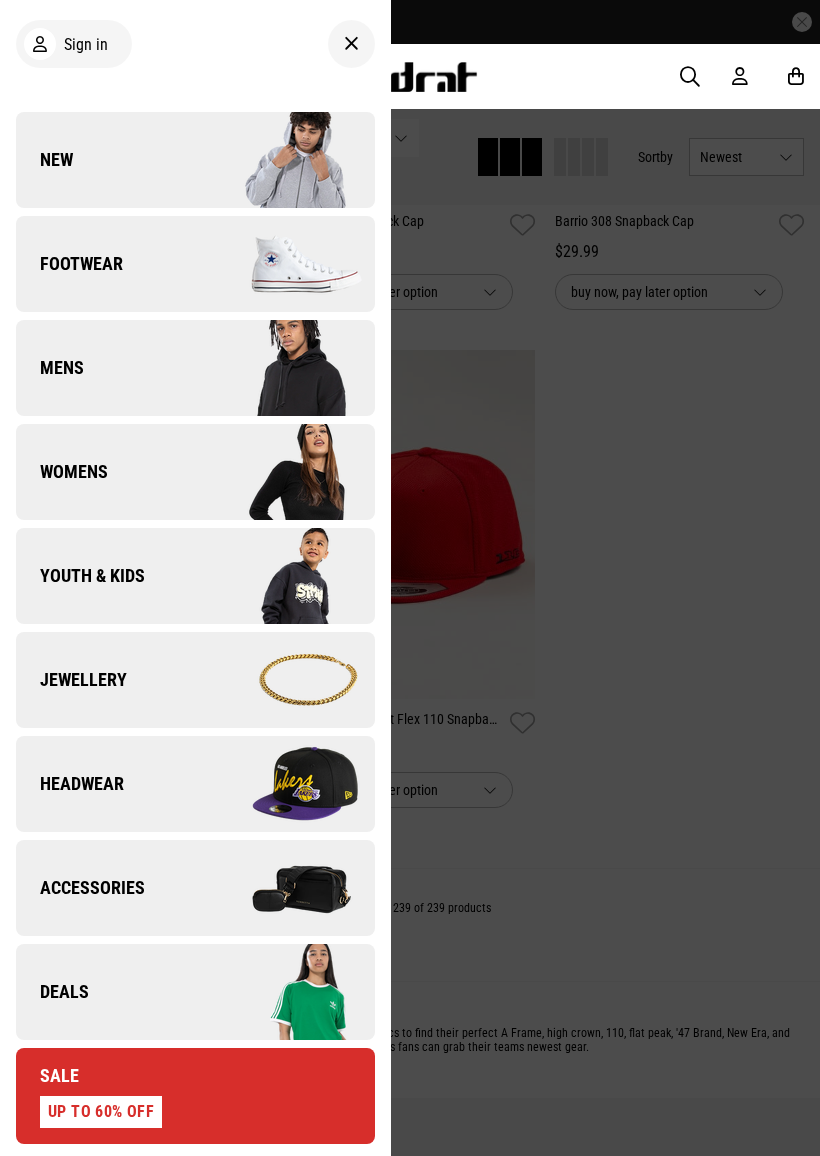 click on "Headwear" at bounding box center (195, 784) 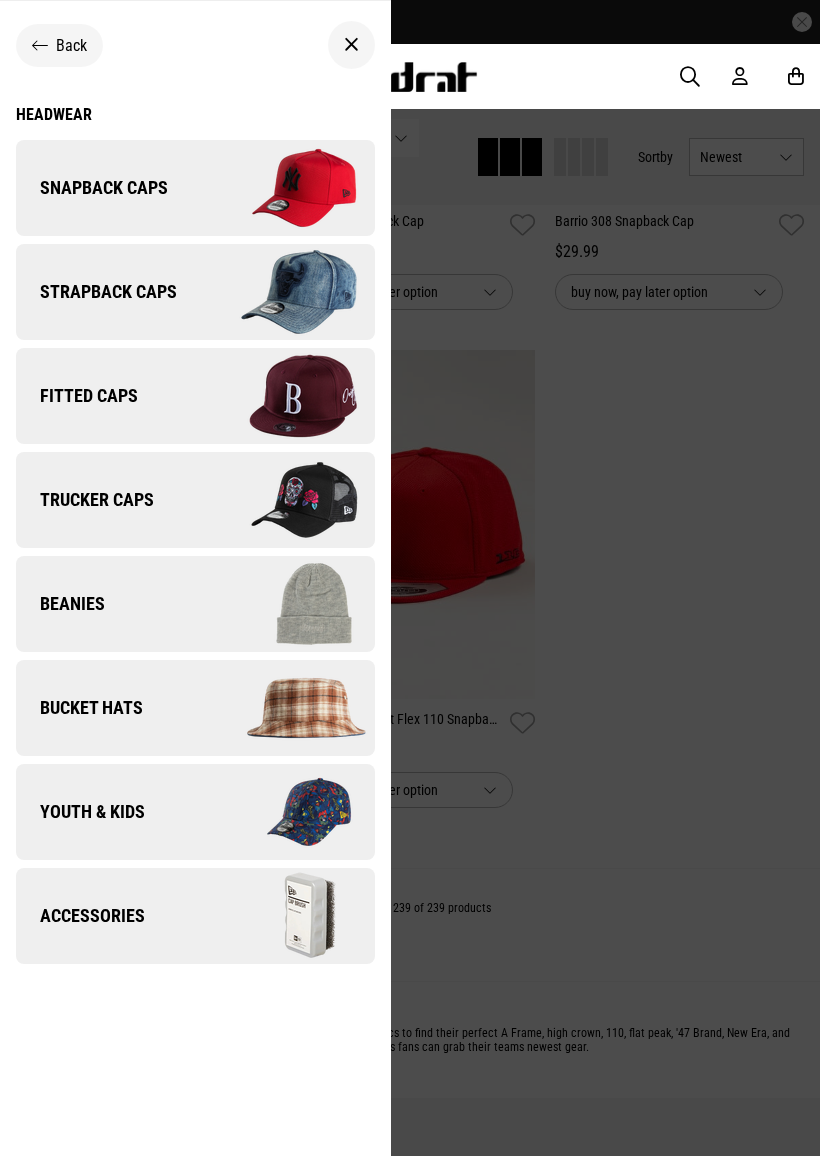 click at bounding box center (284, 292) 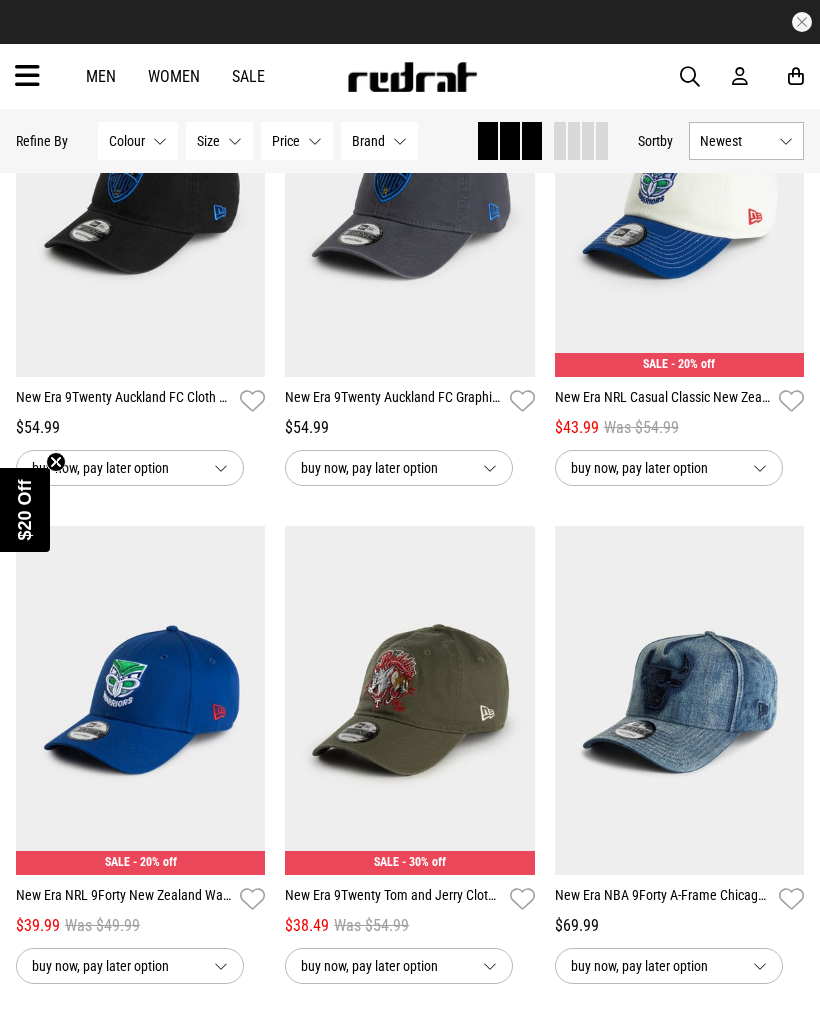 scroll, scrollTop: 276, scrollLeft: 0, axis: vertical 